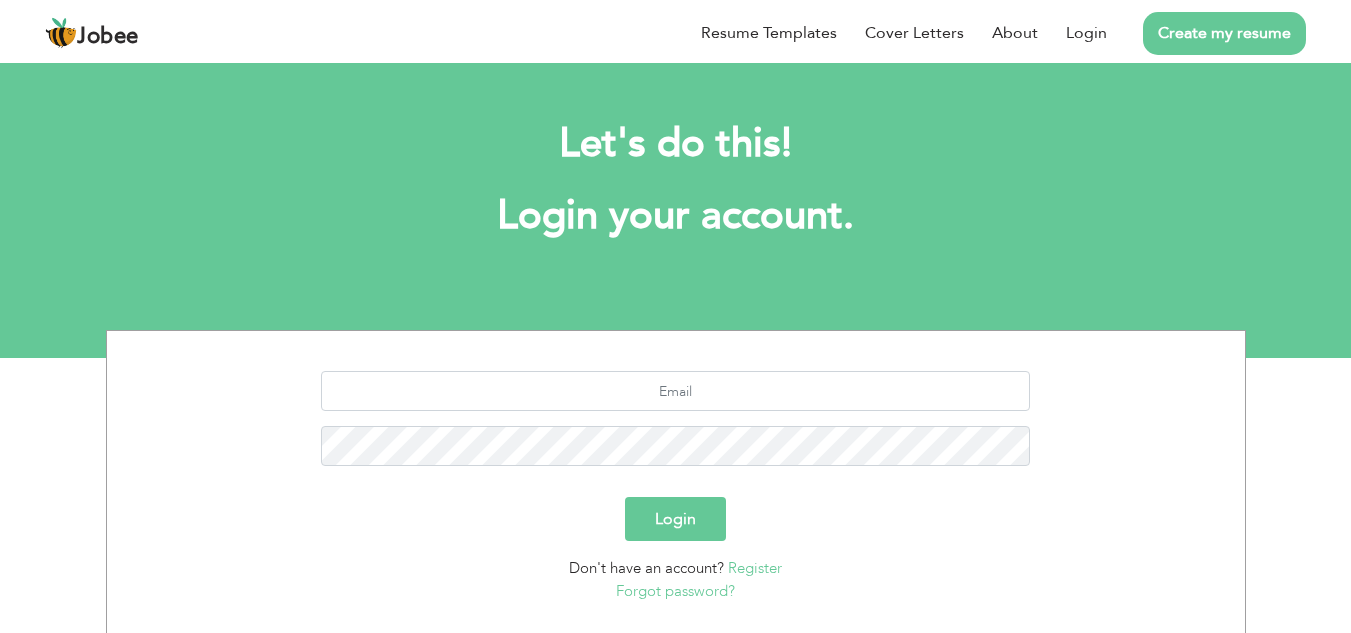 scroll, scrollTop: 0, scrollLeft: 0, axis: both 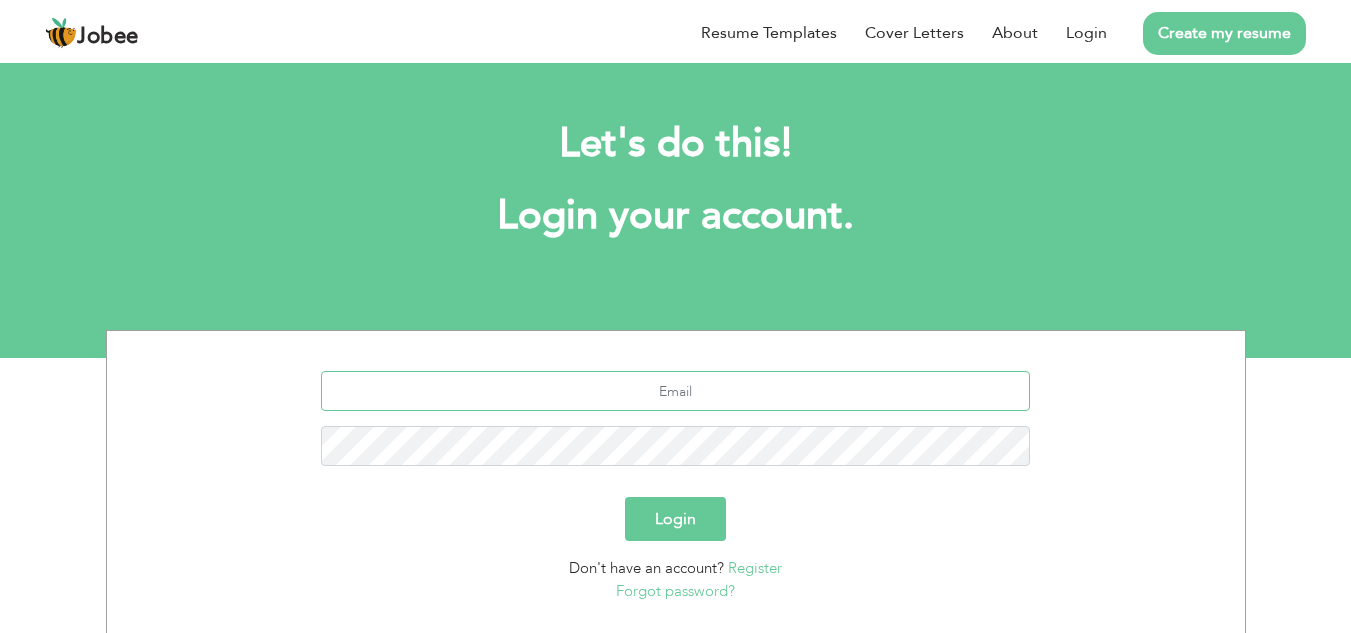 type on "aslam.chandio03@gmail.com" 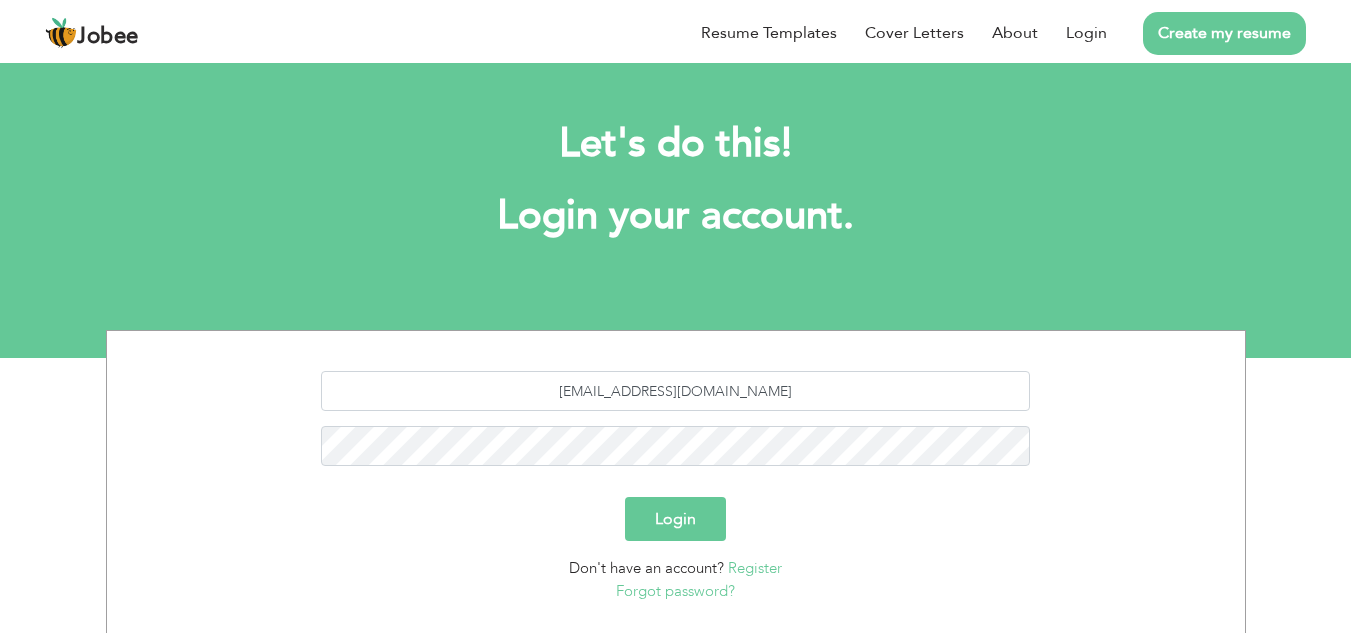 drag, startPoint x: 686, startPoint y: 516, endPoint x: 715, endPoint y: 523, distance: 29.832869 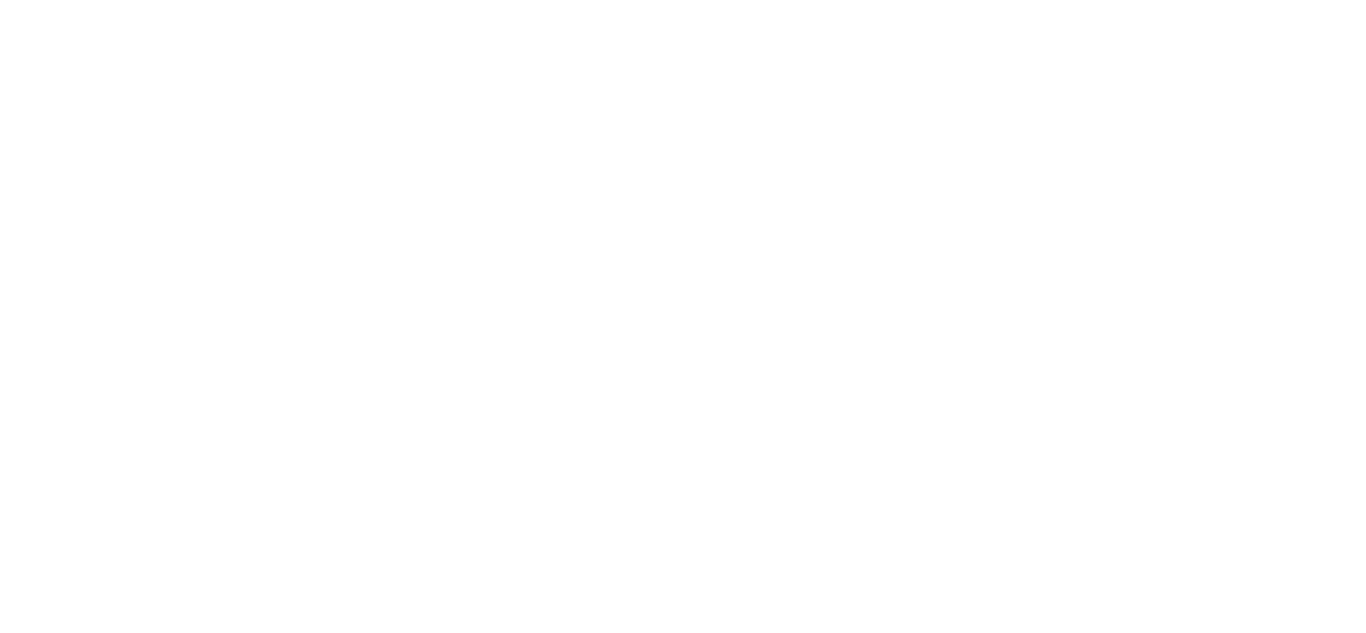 scroll, scrollTop: 0, scrollLeft: 0, axis: both 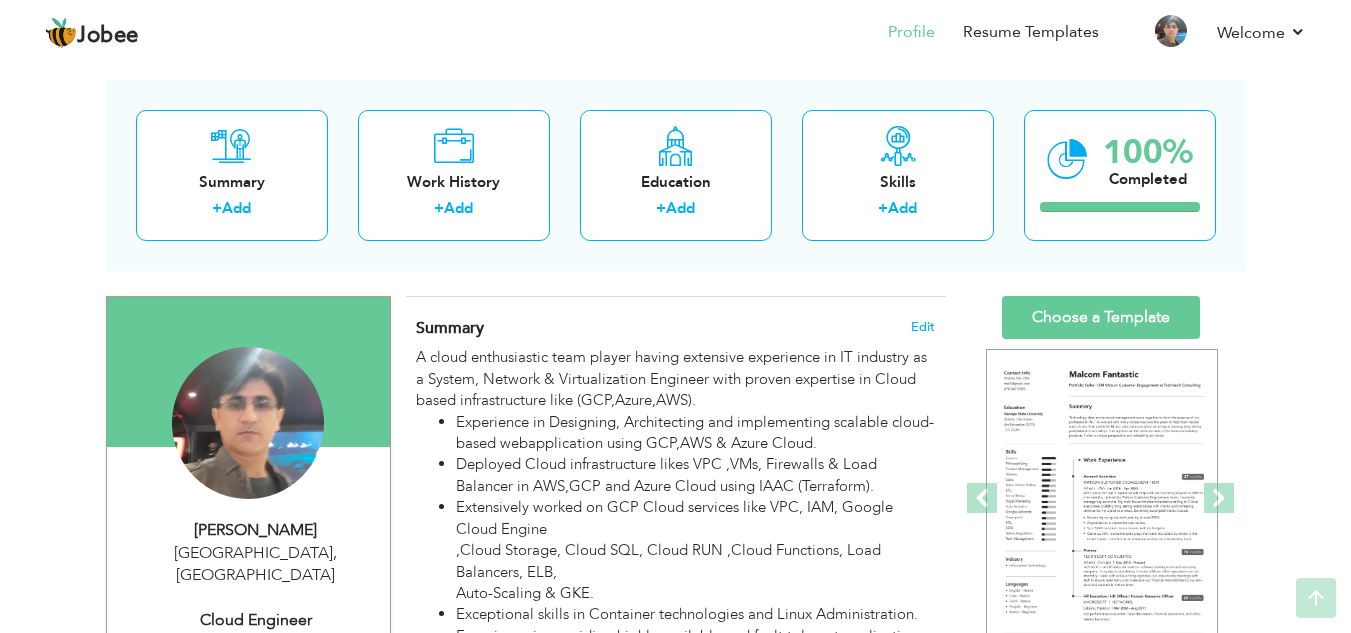 drag, startPoint x: 1359, startPoint y: 38, endPoint x: 1193, endPoint y: 222, distance: 247.81445 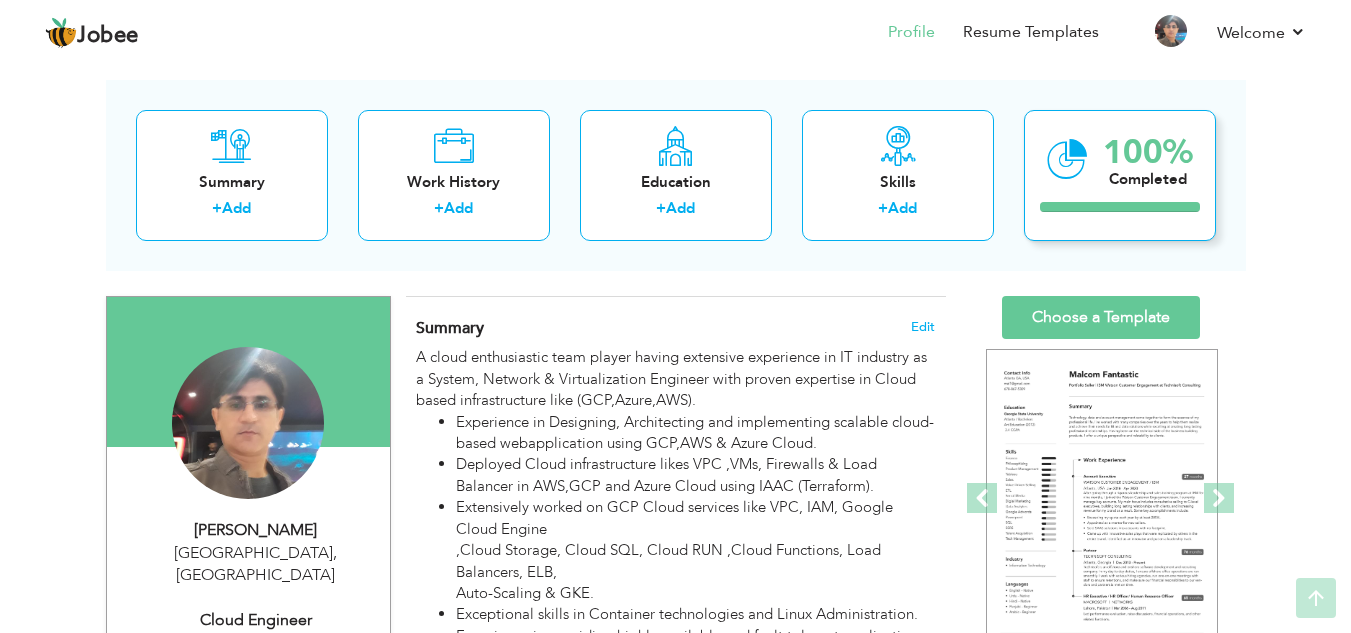 click on "Jobee
Profile
Resume Templates
Resume Templates
Cover Letters
About
My Resume
Welcome
Settings
Log off" at bounding box center [675, 235] 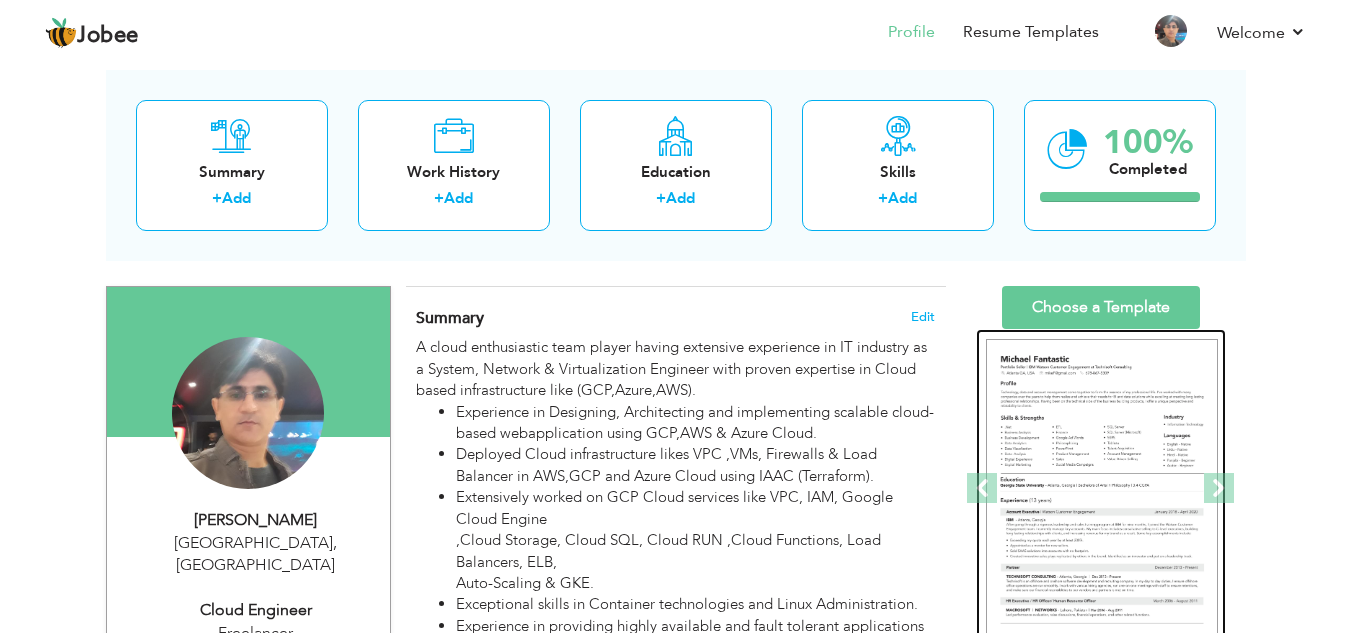 click at bounding box center [1102, 489] 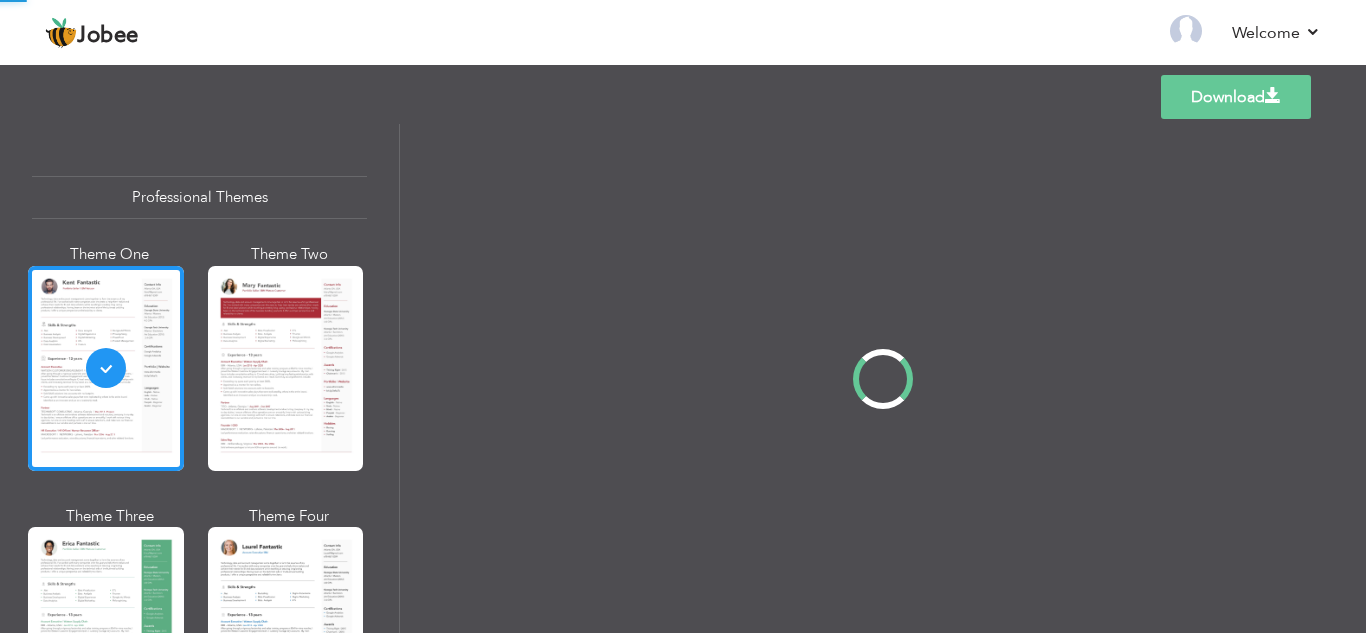 scroll, scrollTop: 0, scrollLeft: 0, axis: both 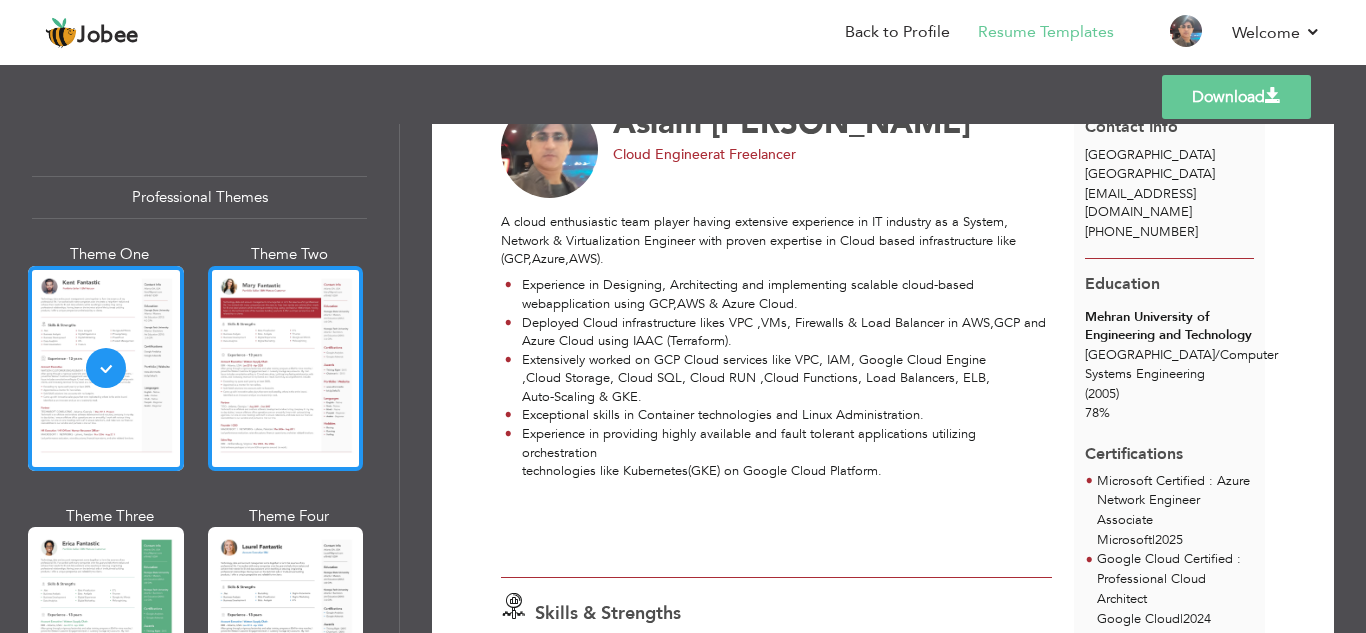 click at bounding box center (286, 368) 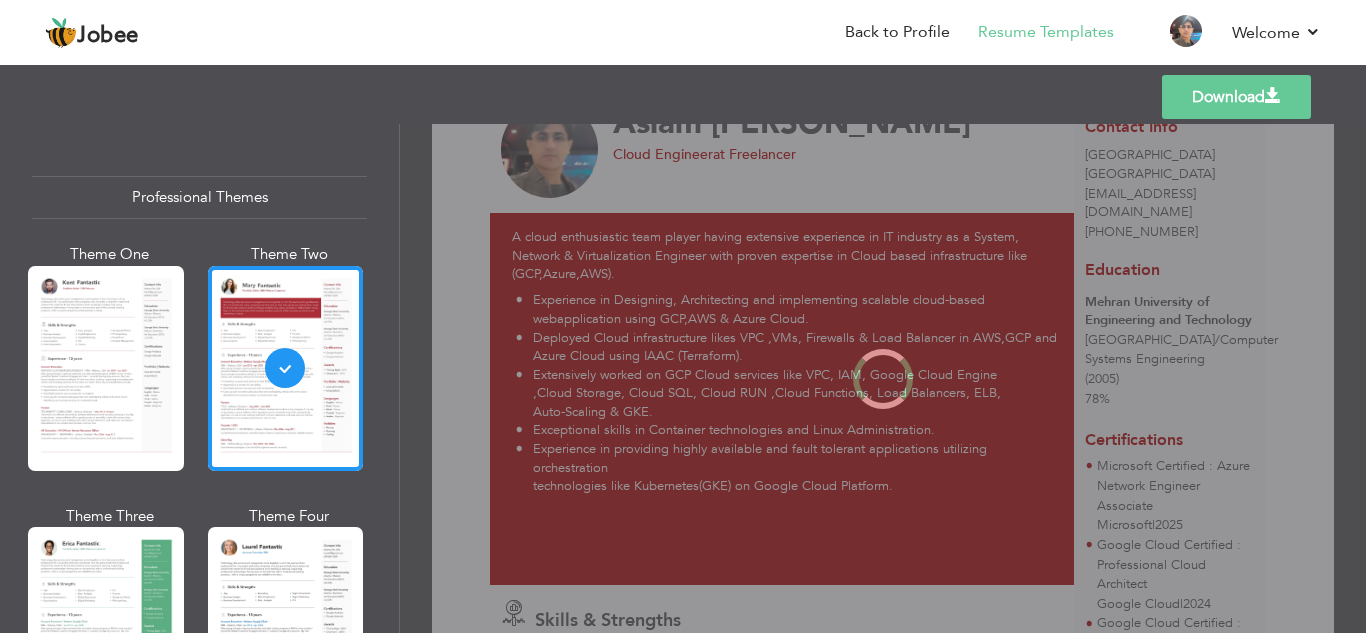 scroll, scrollTop: 0, scrollLeft: 0, axis: both 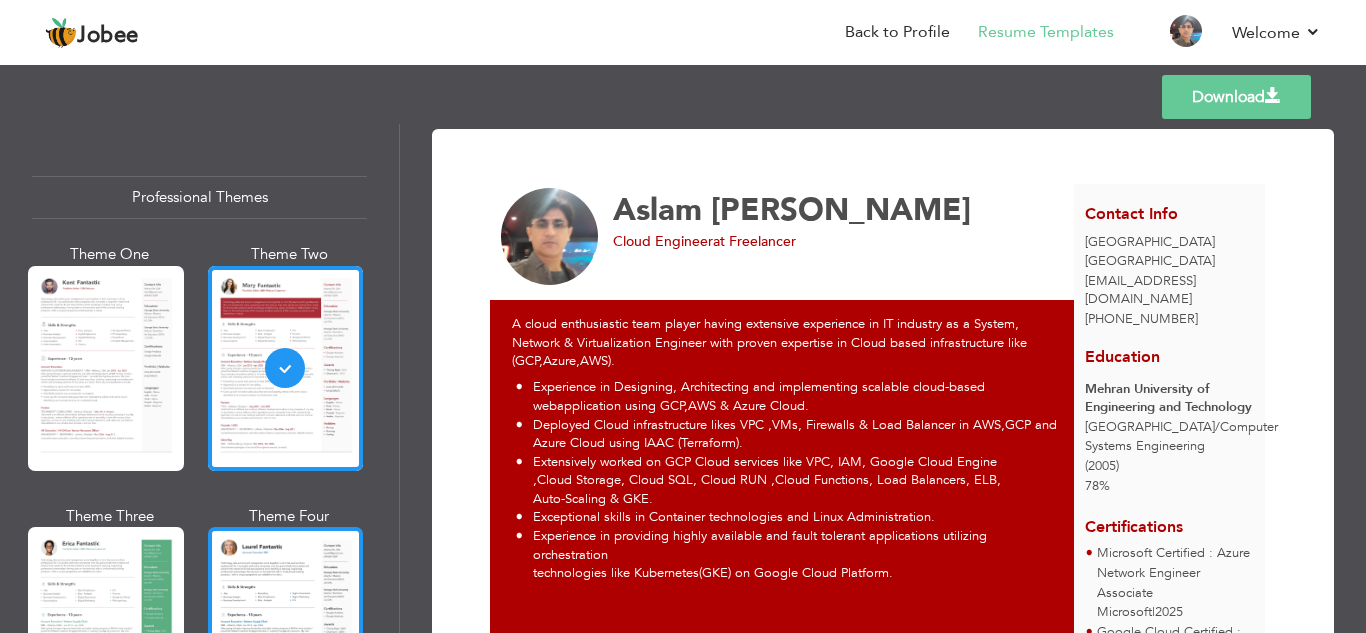 click at bounding box center (286, 629) 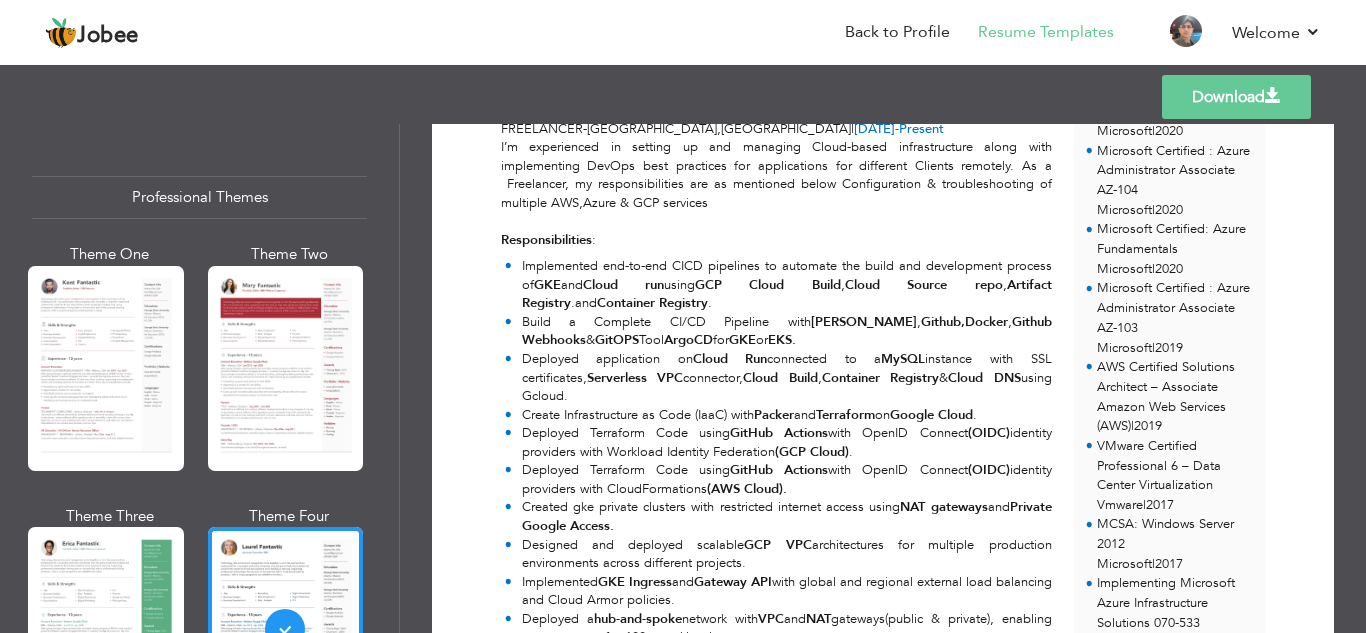 scroll, scrollTop: 920, scrollLeft: 0, axis: vertical 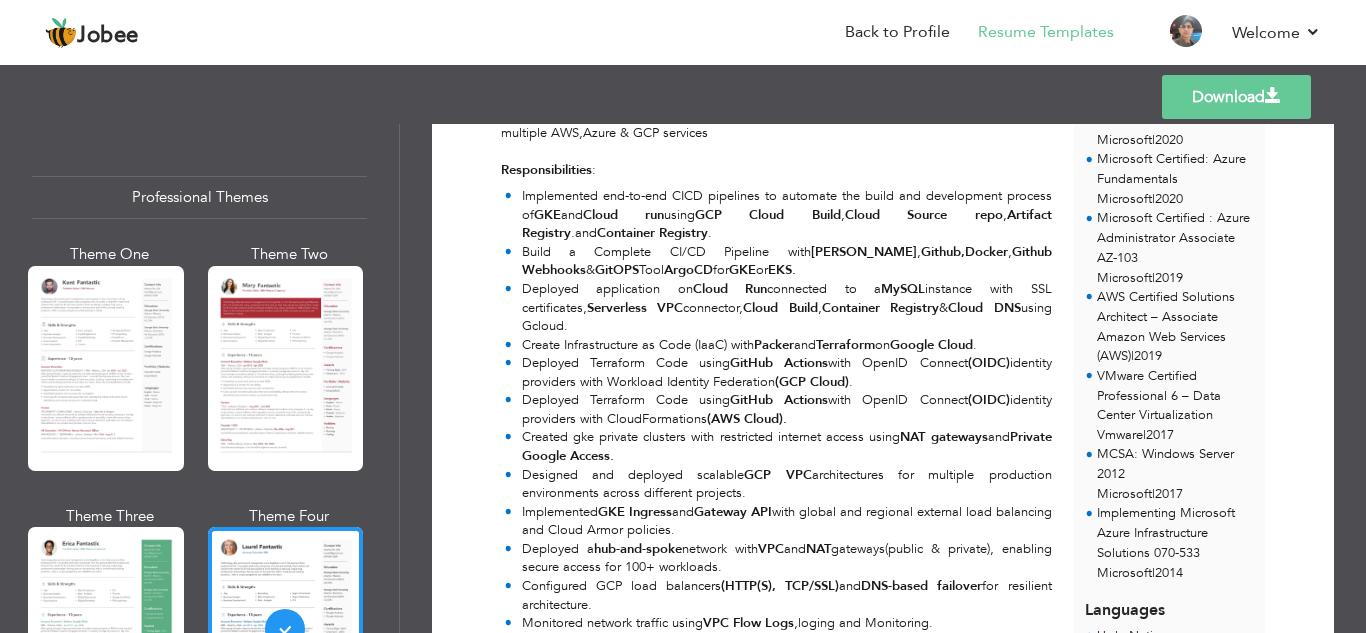 drag, startPoint x: 392, startPoint y: 158, endPoint x: 396, endPoint y: 186, distance: 28.284271 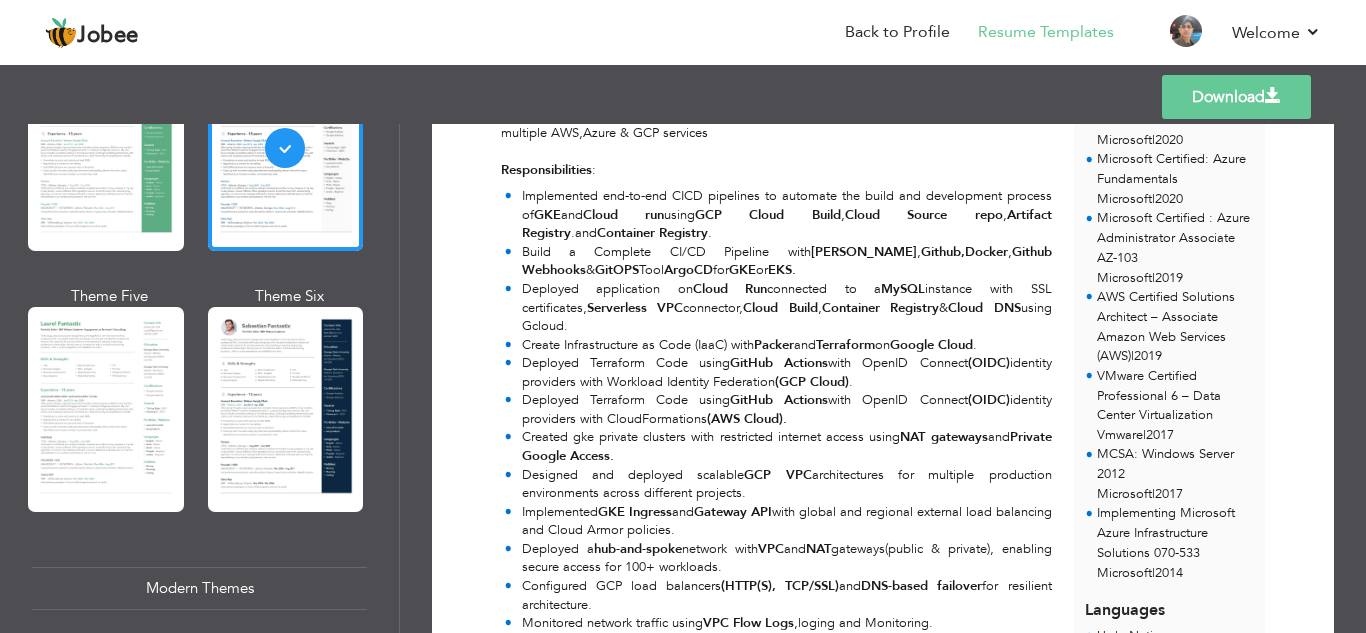 scroll, scrollTop: 505, scrollLeft: 0, axis: vertical 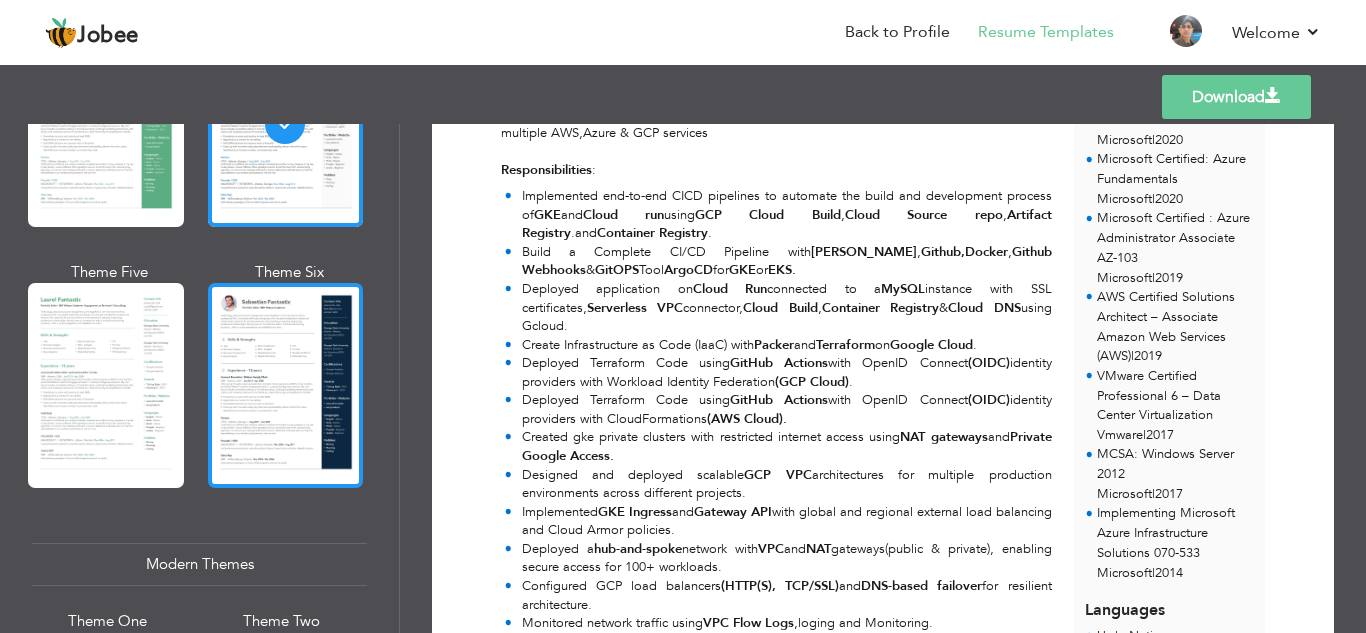 click at bounding box center (286, 385) 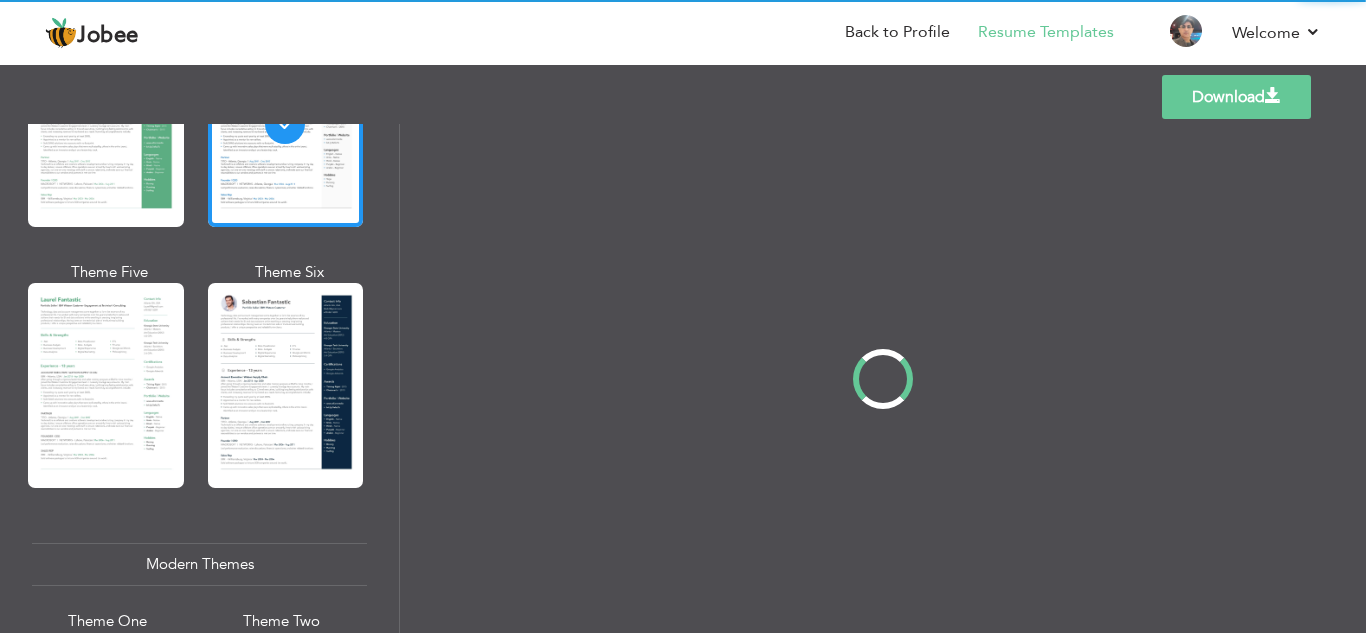 scroll, scrollTop: 0, scrollLeft: 0, axis: both 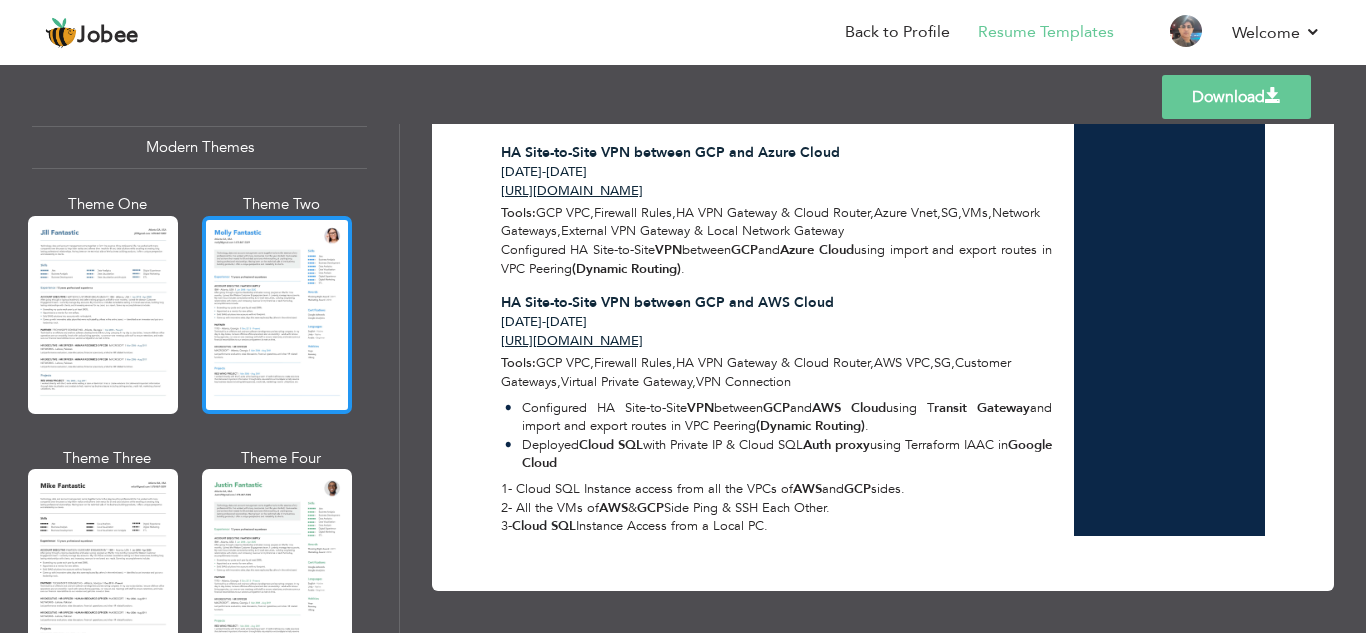 click at bounding box center [277, 315] 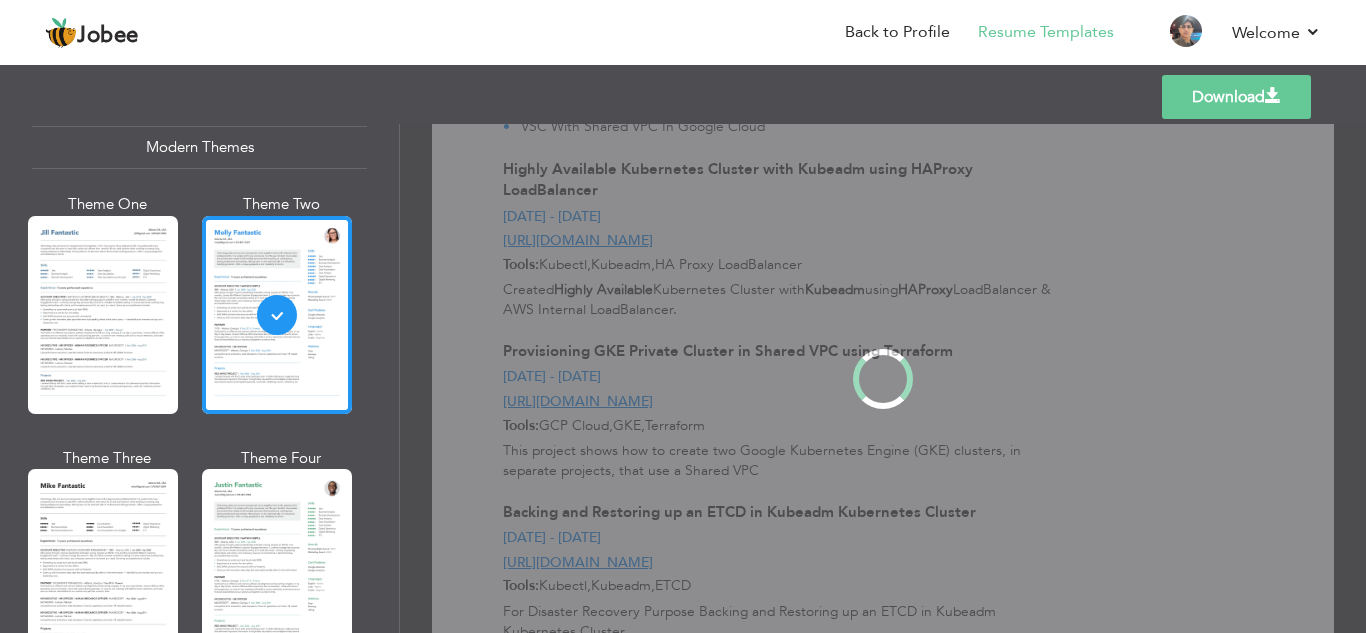 scroll, scrollTop: 0, scrollLeft: 0, axis: both 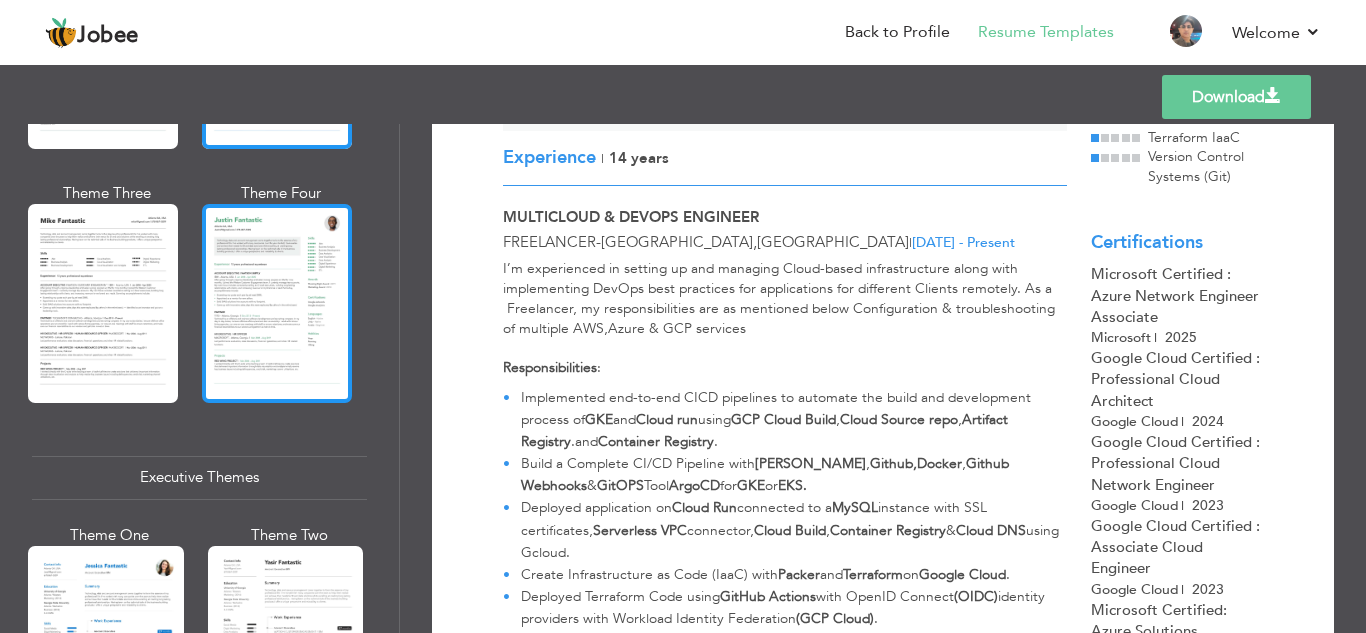 click at bounding box center (277, 303) 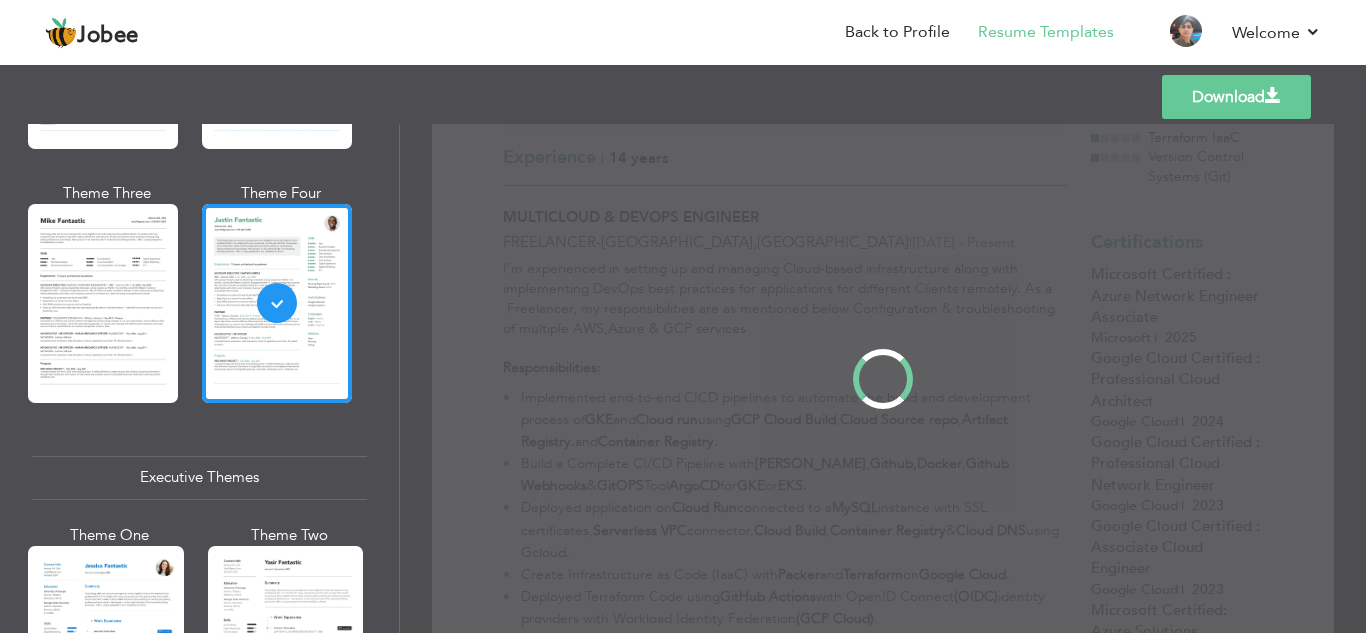 scroll, scrollTop: 0, scrollLeft: 0, axis: both 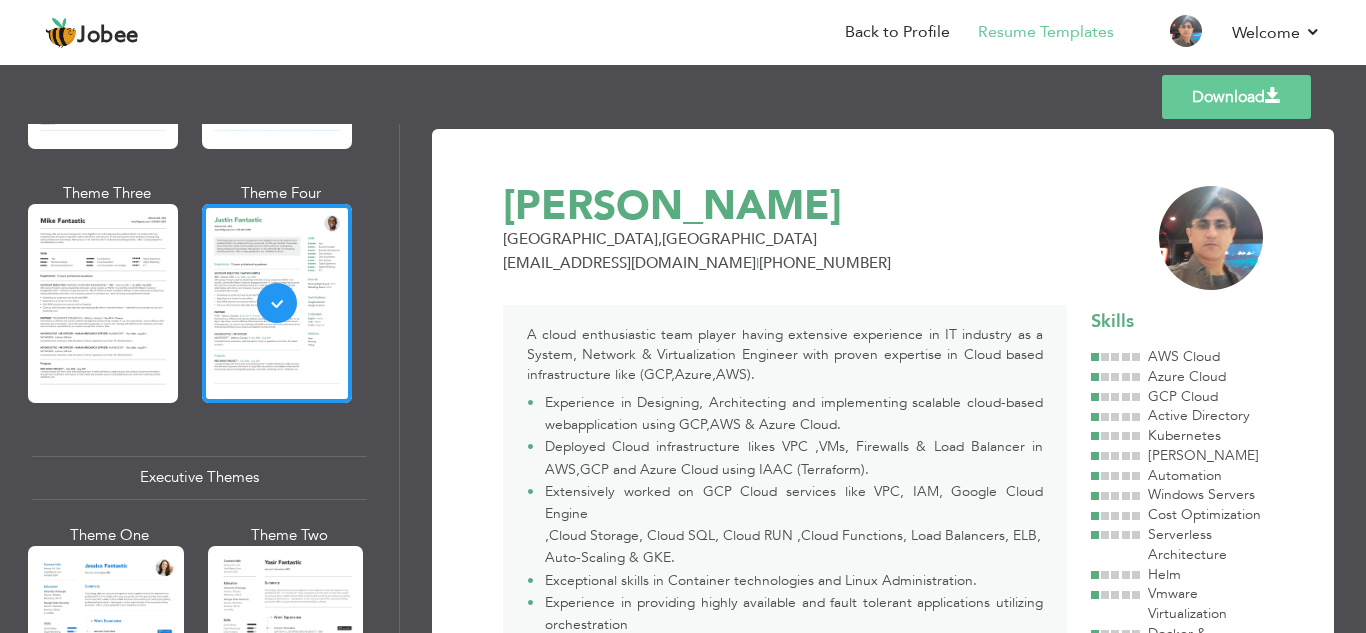 drag, startPoint x: 1358, startPoint y: 144, endPoint x: 1356, endPoint y: 176, distance: 32.06244 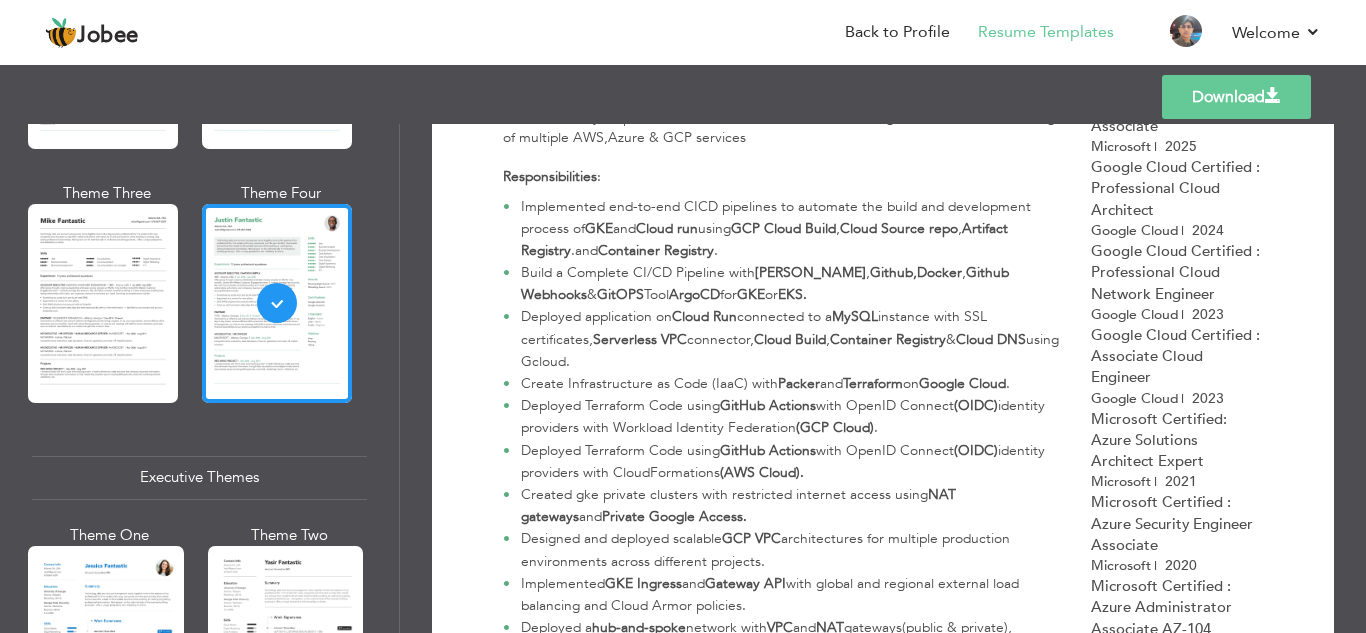 scroll, scrollTop: 856, scrollLeft: 0, axis: vertical 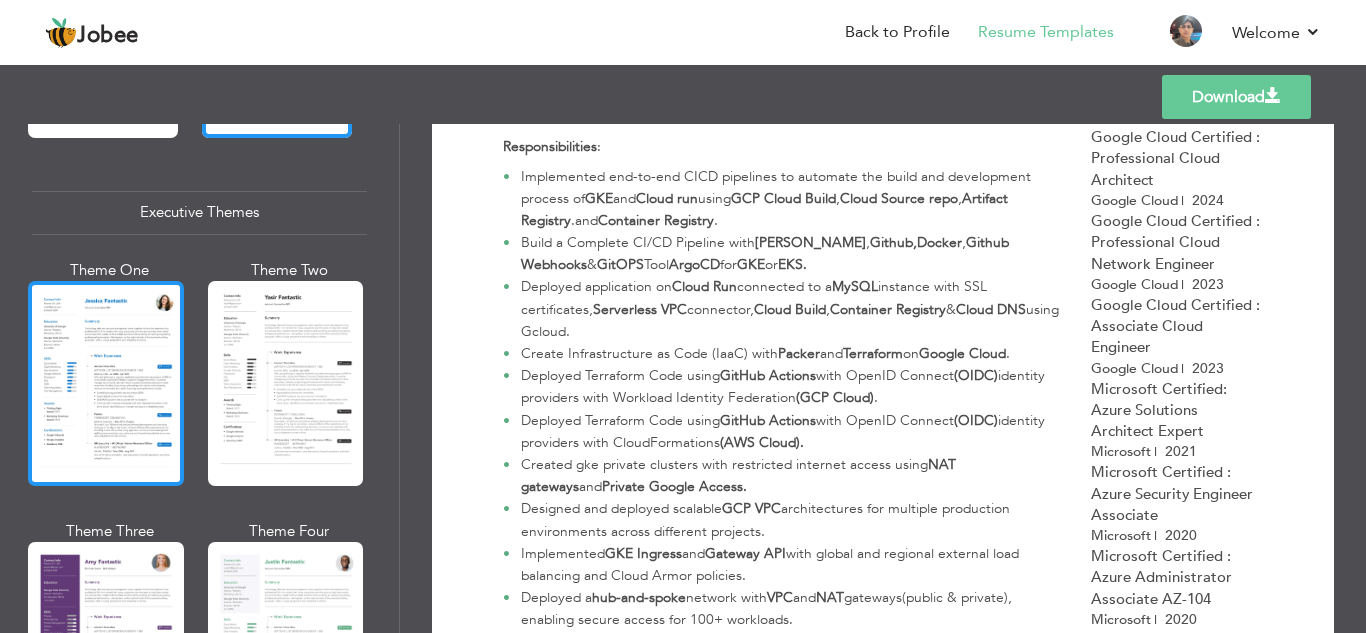 click at bounding box center [106, 383] 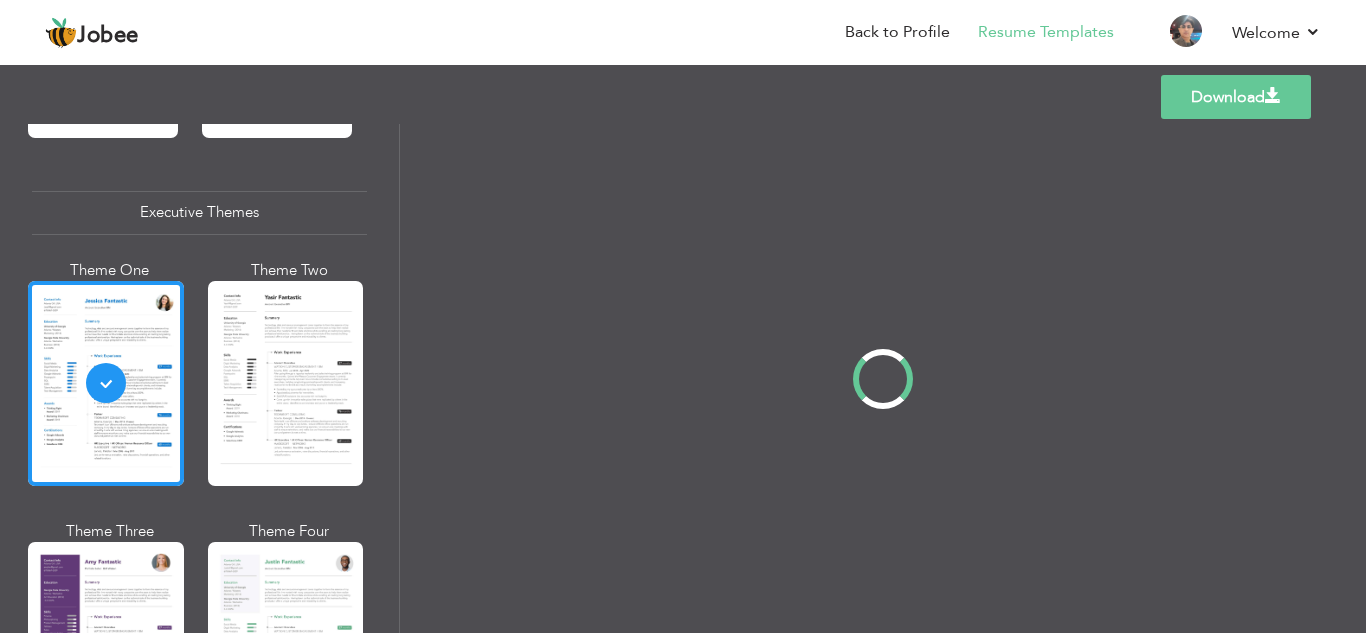 scroll, scrollTop: 0, scrollLeft: 0, axis: both 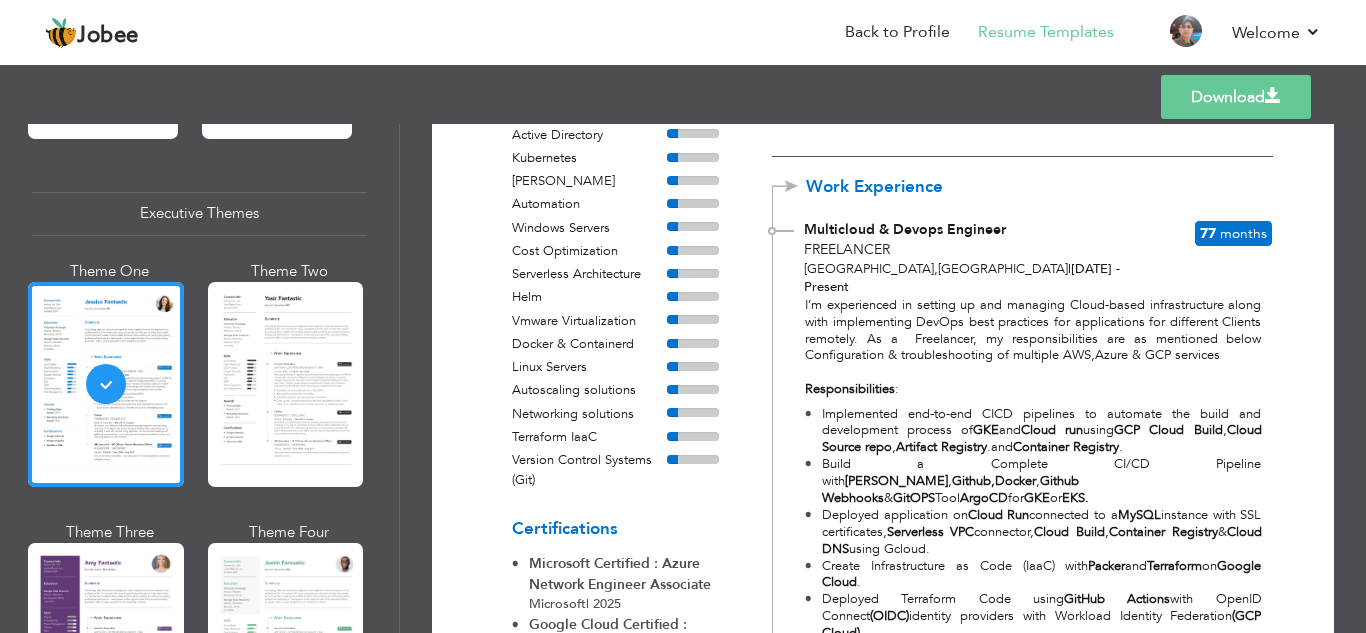 drag, startPoint x: 401, startPoint y: 316, endPoint x: 401, endPoint y: 367, distance: 51 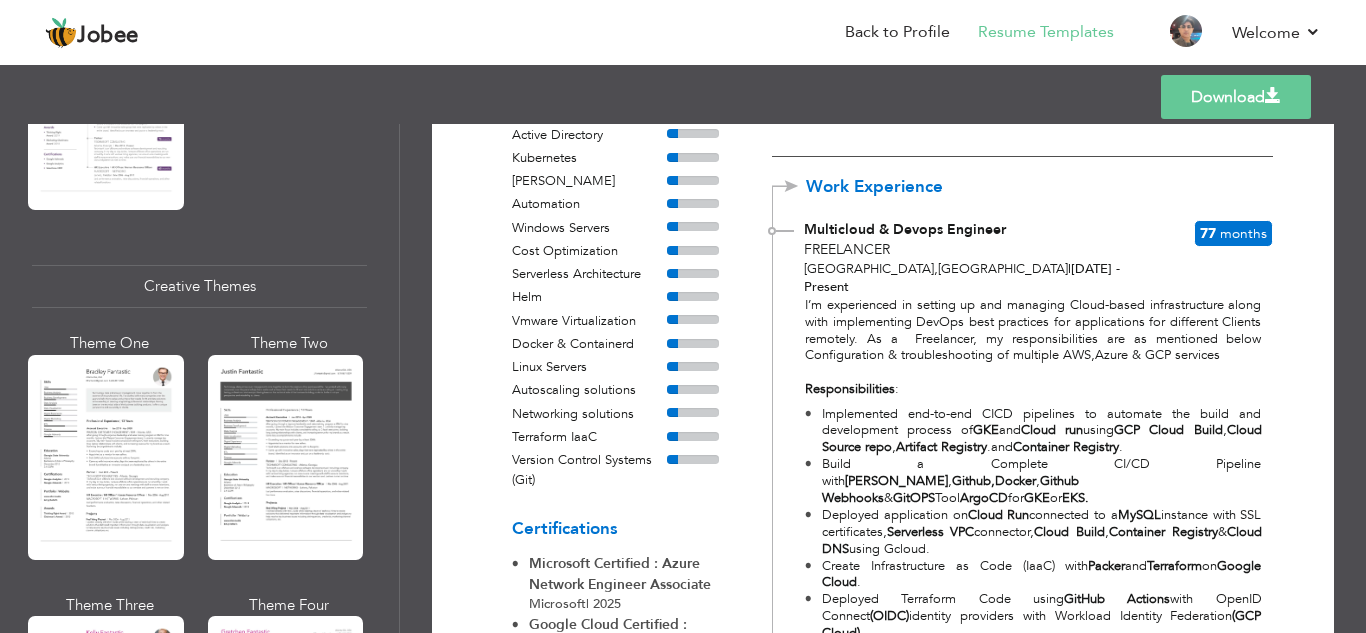 scroll, scrollTop: 2299, scrollLeft: 0, axis: vertical 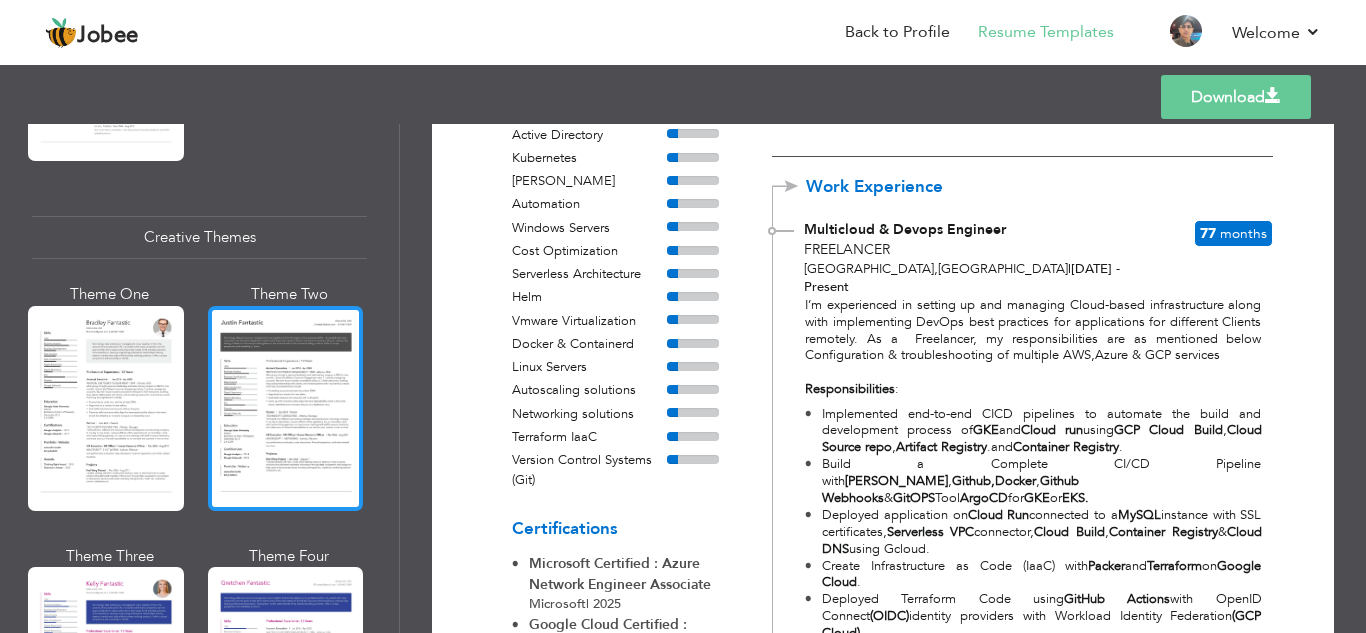 click at bounding box center [286, 408] 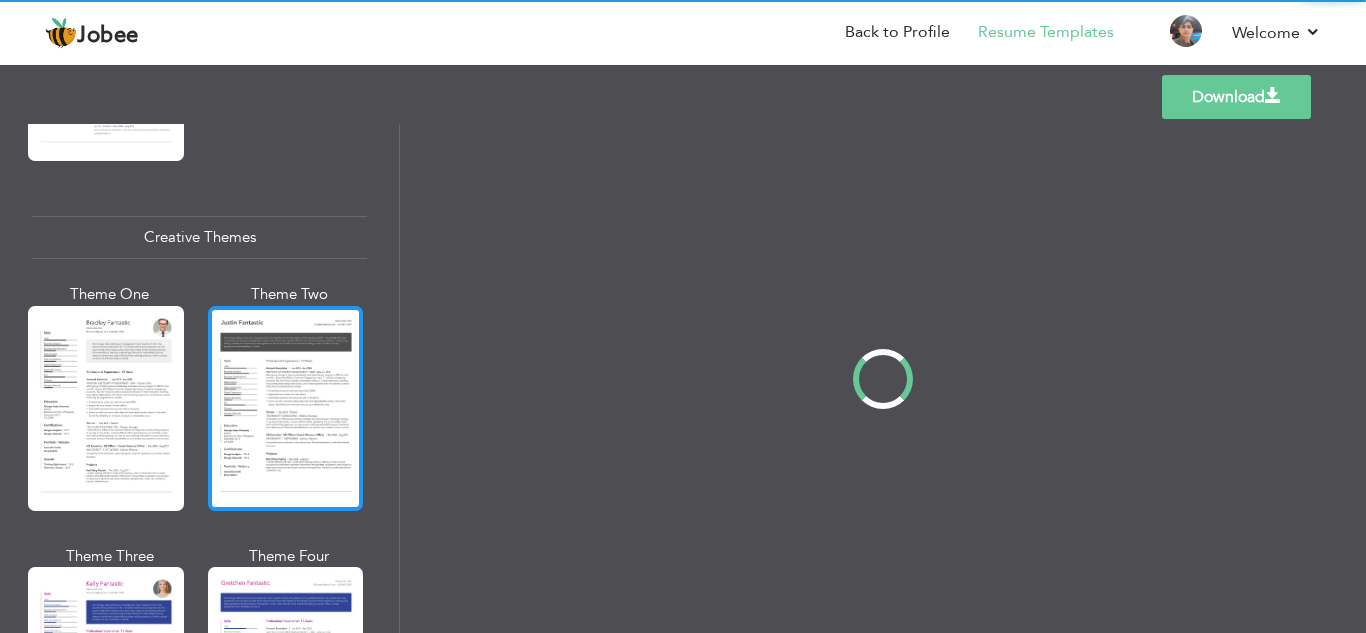 scroll, scrollTop: 2301, scrollLeft: 0, axis: vertical 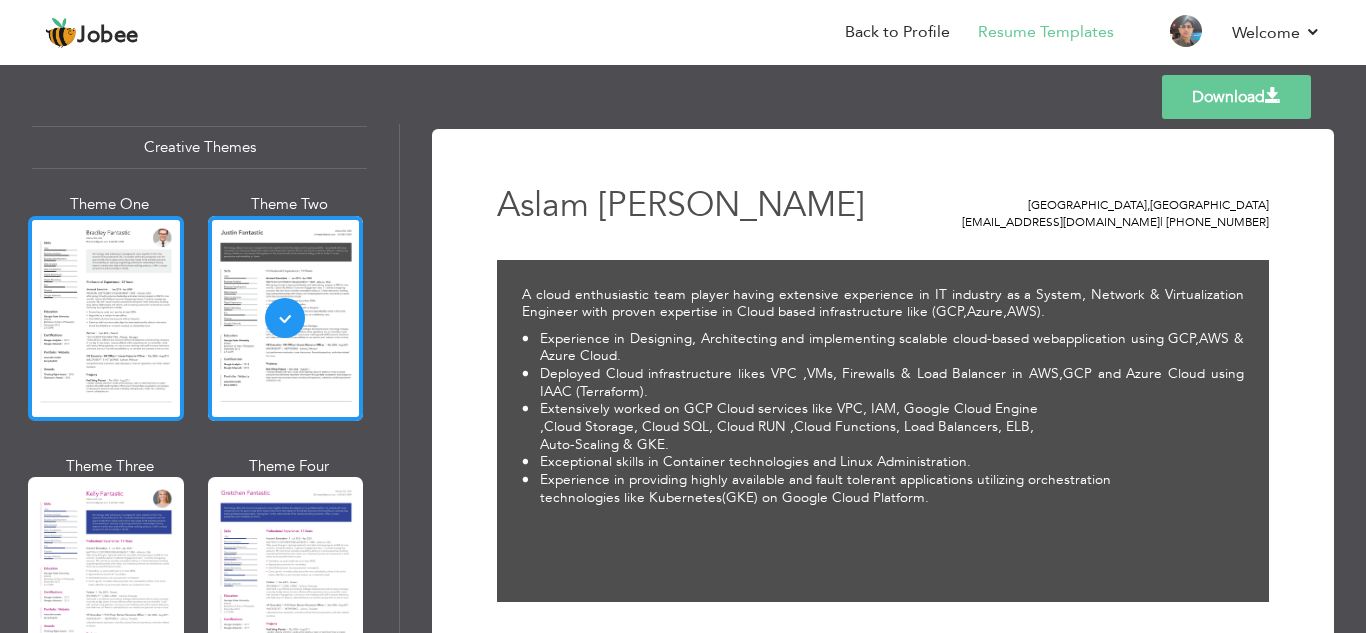 click at bounding box center [106, 318] 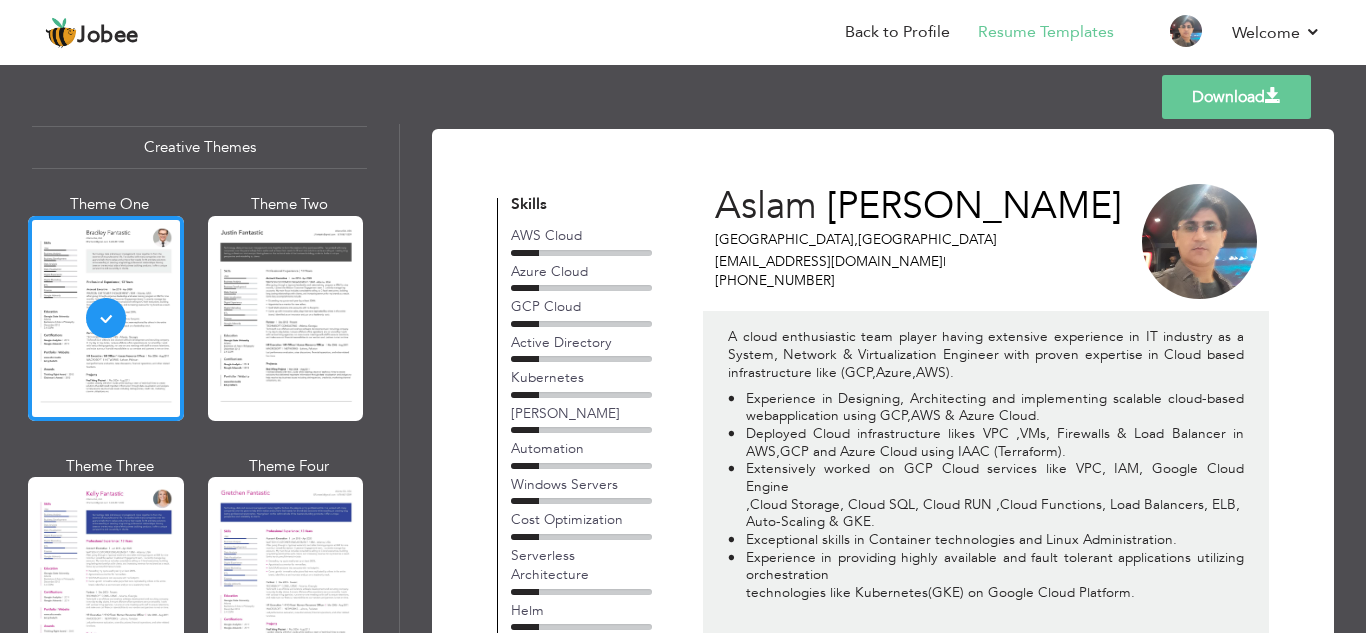 drag, startPoint x: 1353, startPoint y: 149, endPoint x: 1353, endPoint y: 203, distance: 54 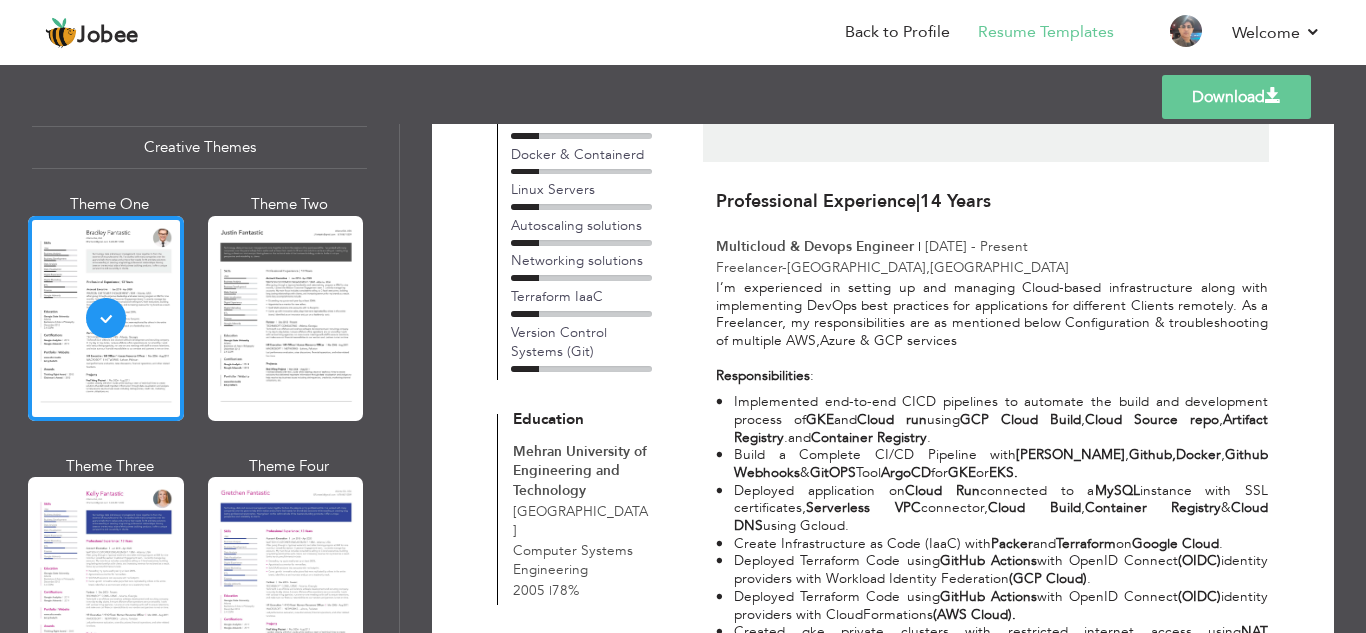 scroll, scrollTop: 543, scrollLeft: 0, axis: vertical 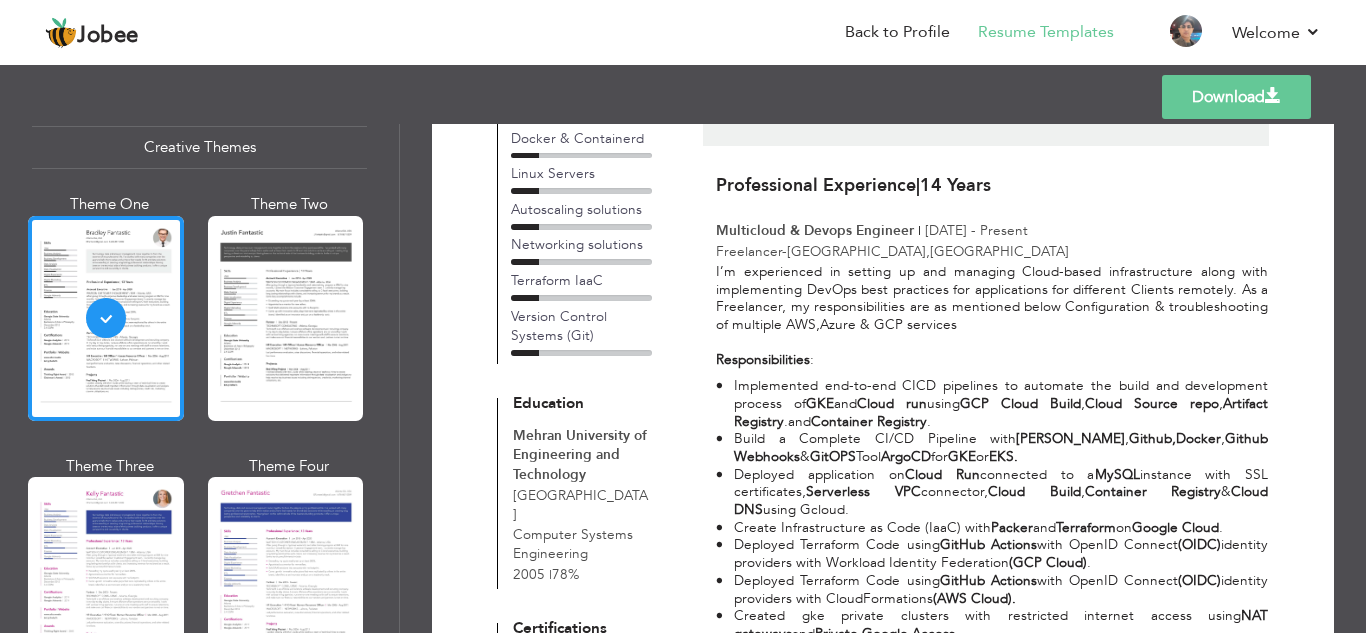 drag, startPoint x: 399, startPoint y: 433, endPoint x: 398, endPoint y: 481, distance: 48.010414 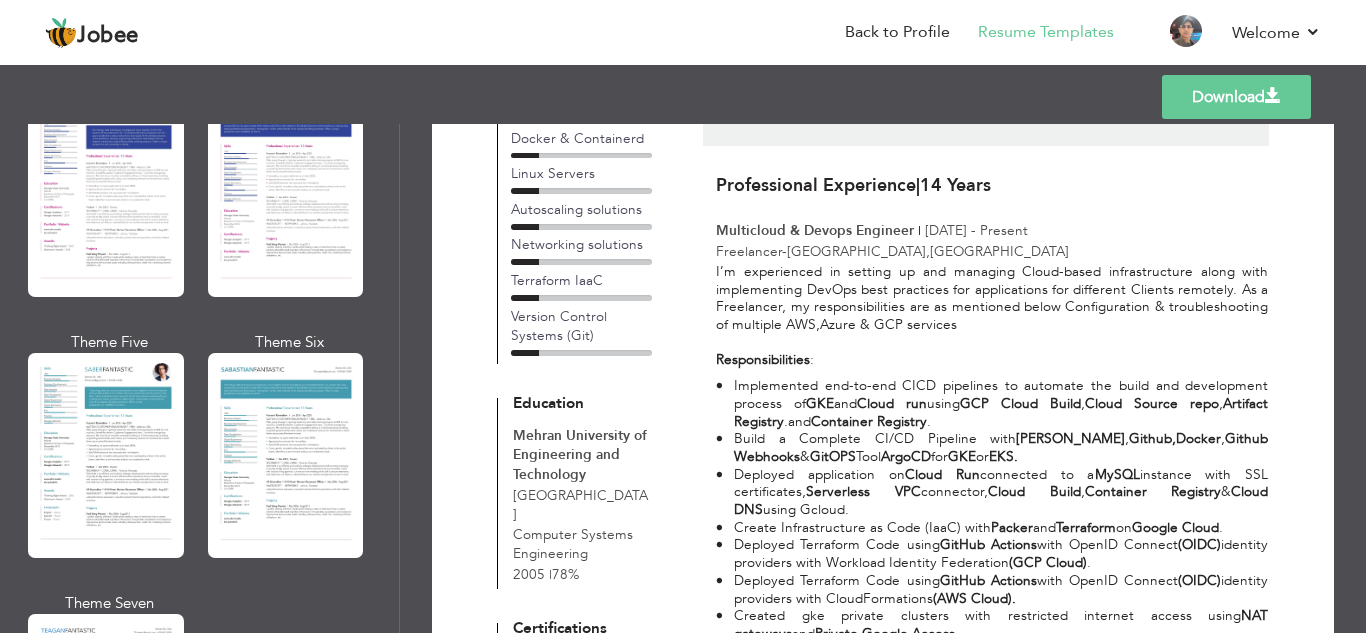 scroll, scrollTop: 2798, scrollLeft: 0, axis: vertical 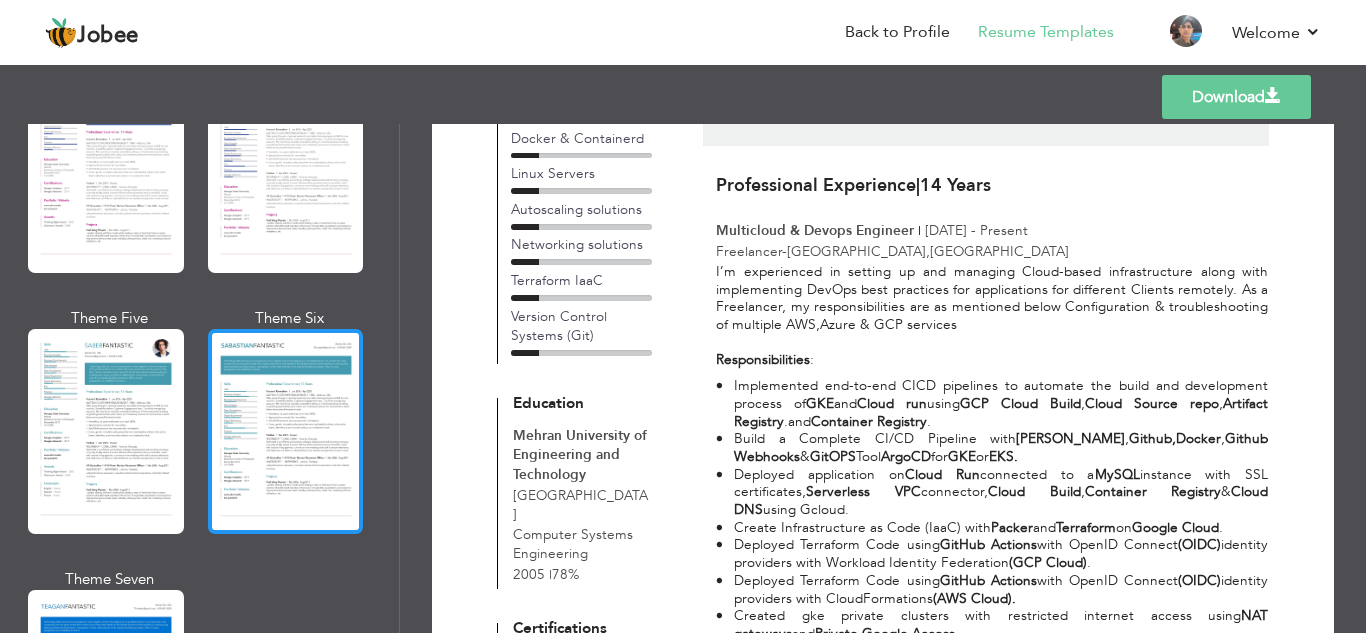 click at bounding box center (286, 431) 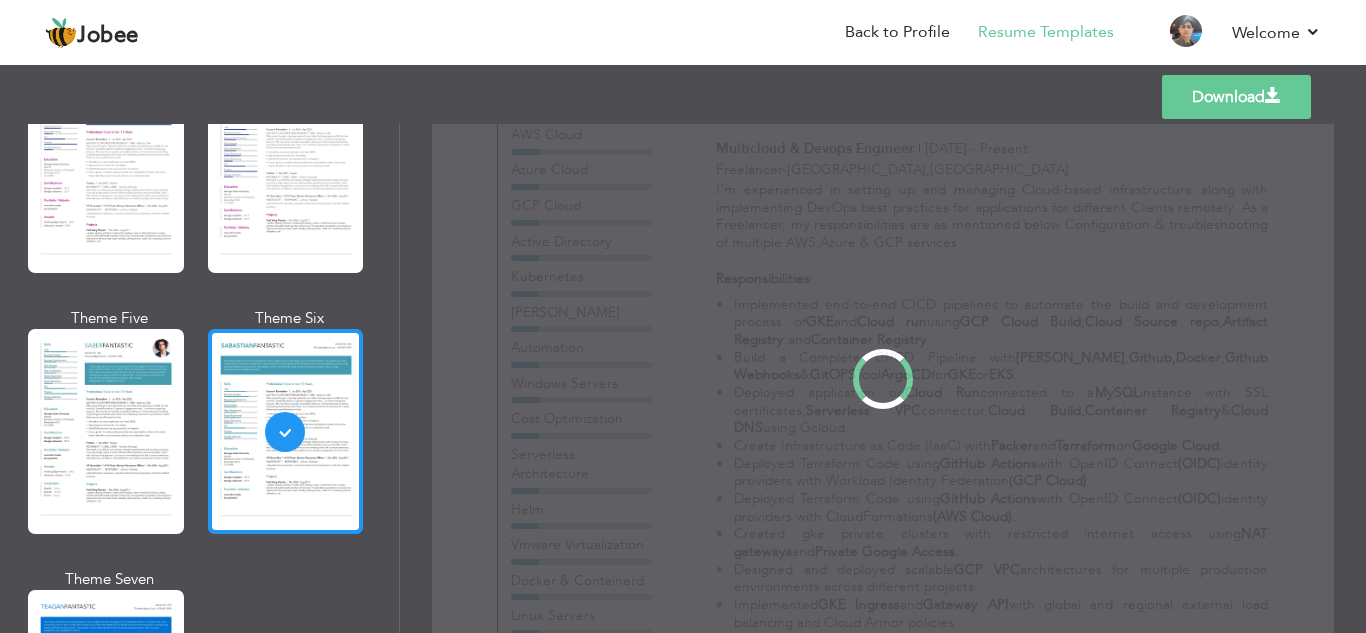 scroll, scrollTop: 0, scrollLeft: 0, axis: both 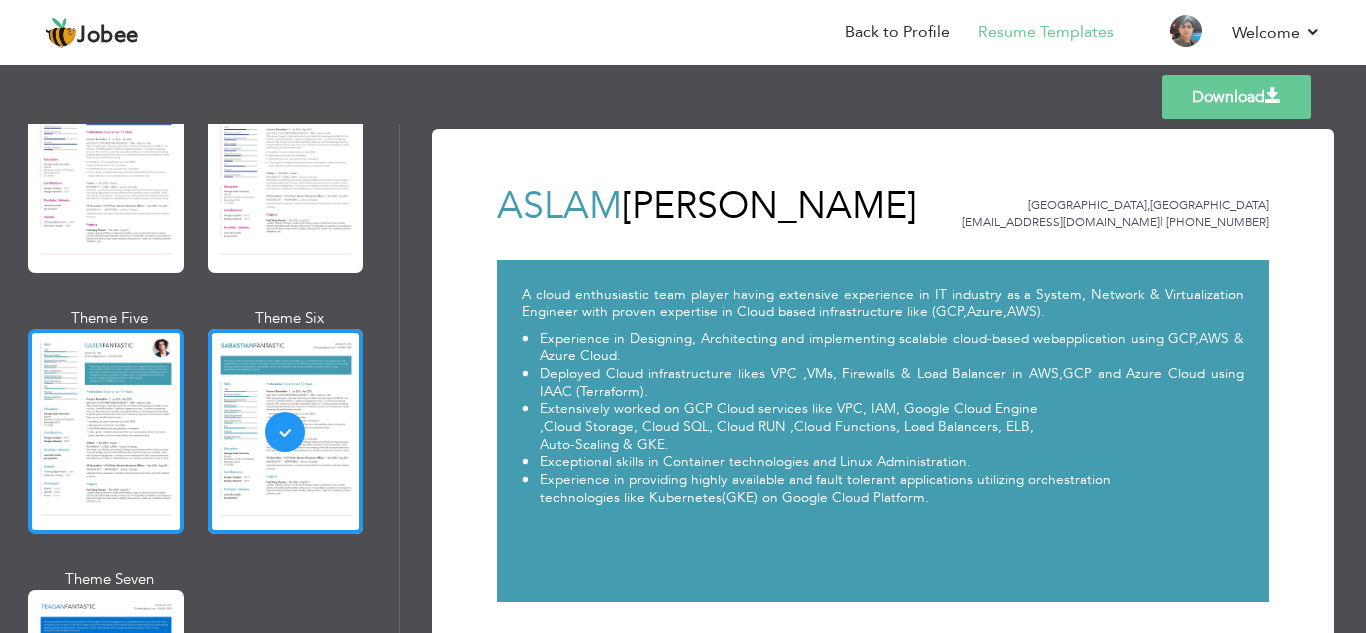click at bounding box center [106, 431] 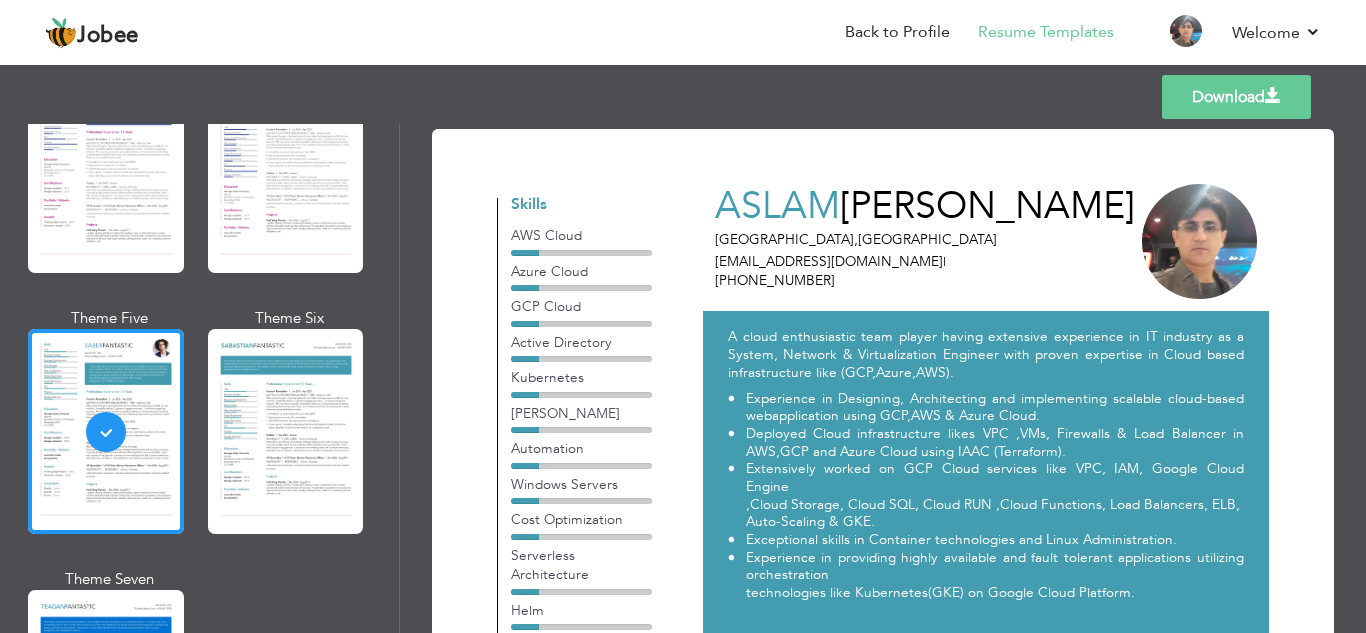 drag, startPoint x: 1357, startPoint y: 154, endPoint x: 1358, endPoint y: 224, distance: 70.00714 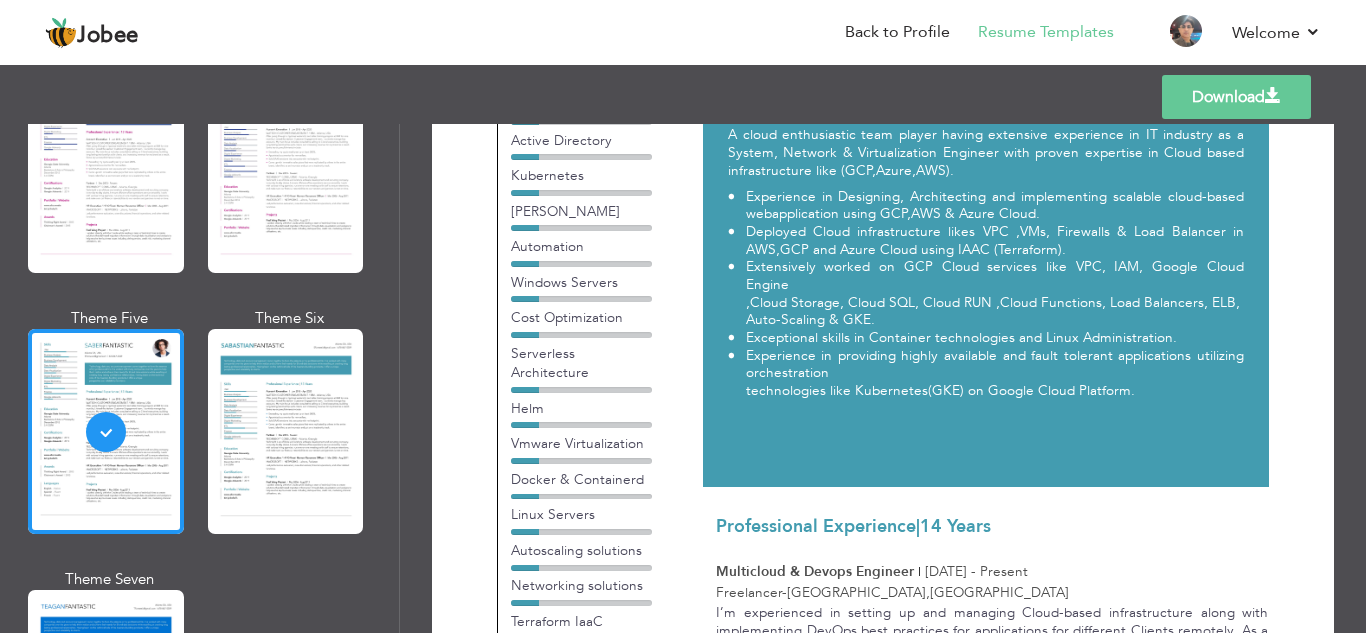 scroll, scrollTop: 0, scrollLeft: 0, axis: both 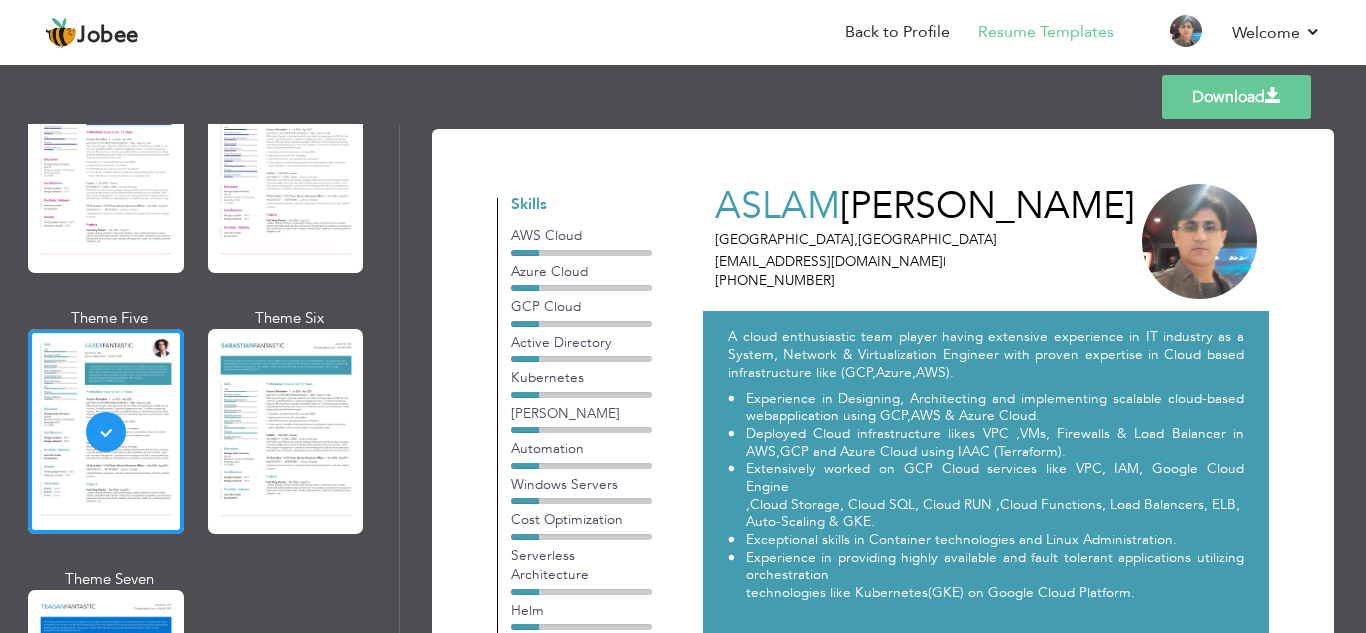 click on "Download" at bounding box center (1236, 97) 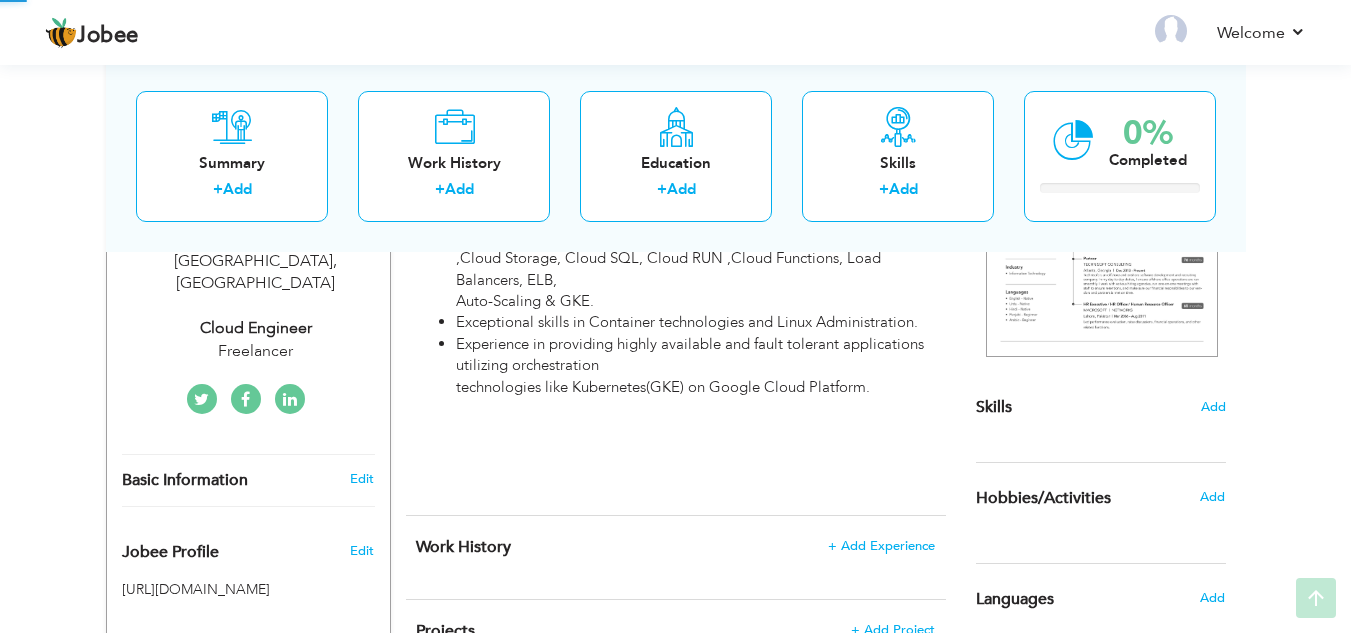 scroll, scrollTop: 373, scrollLeft: 0, axis: vertical 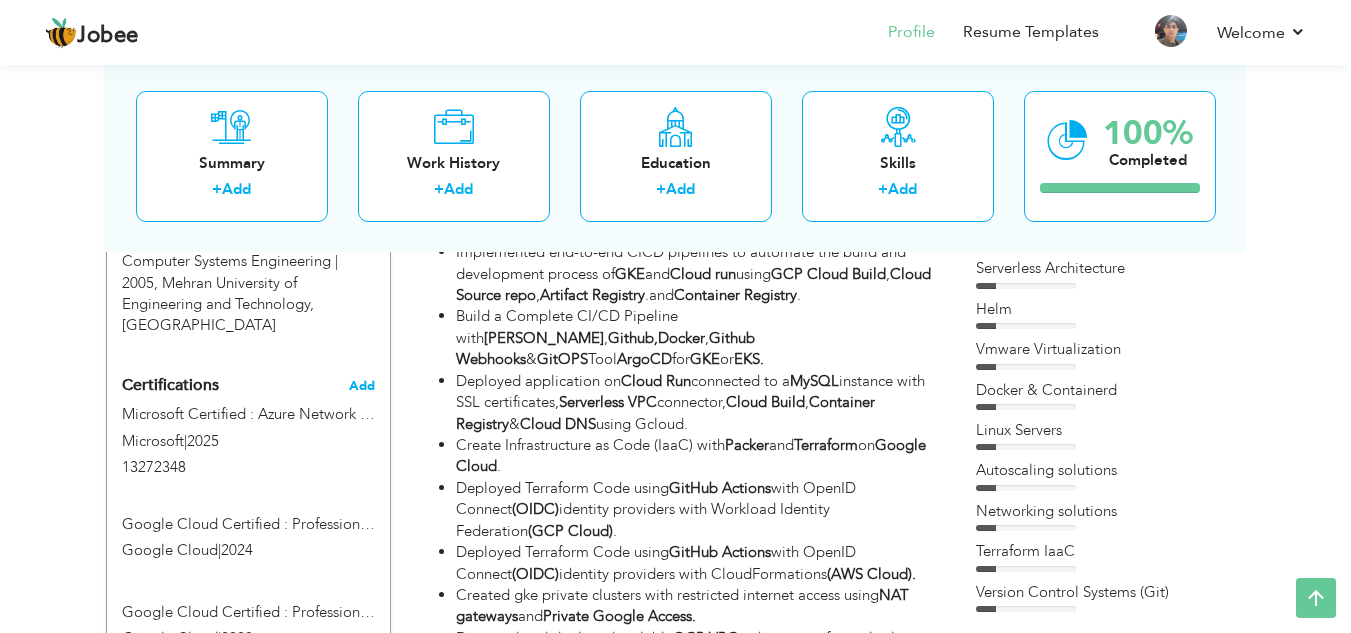 click on "Add" at bounding box center (362, 386) 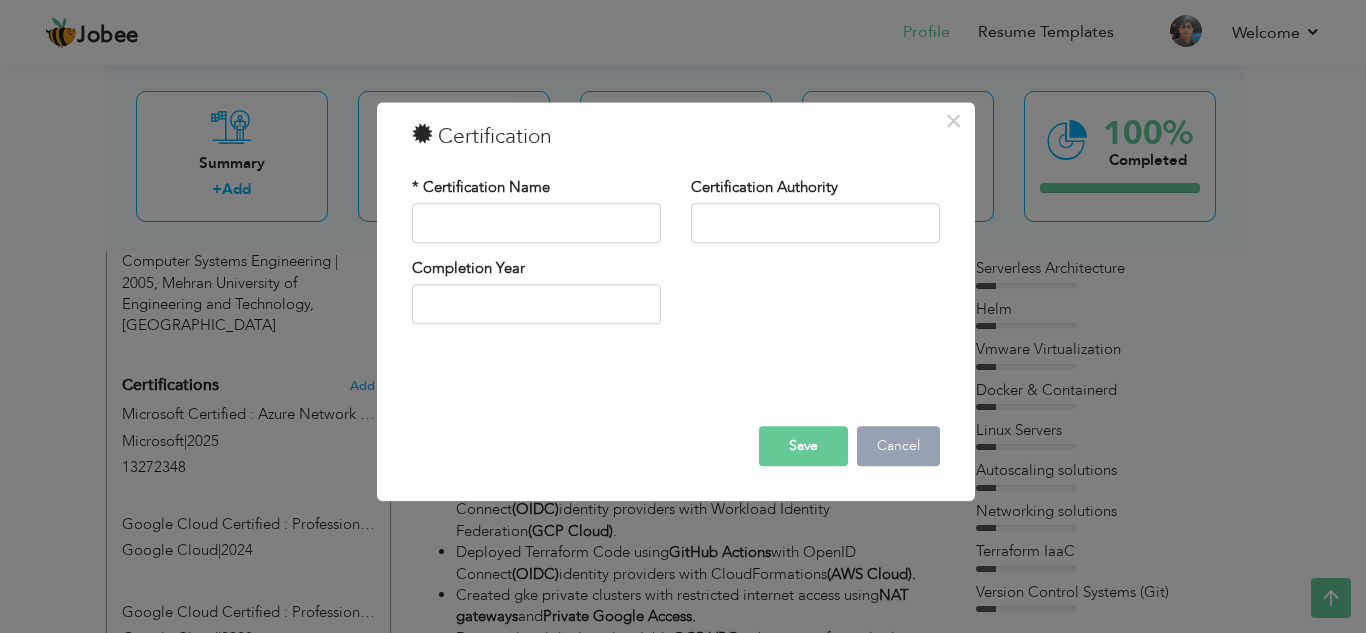 click on "Cancel" at bounding box center [898, 446] 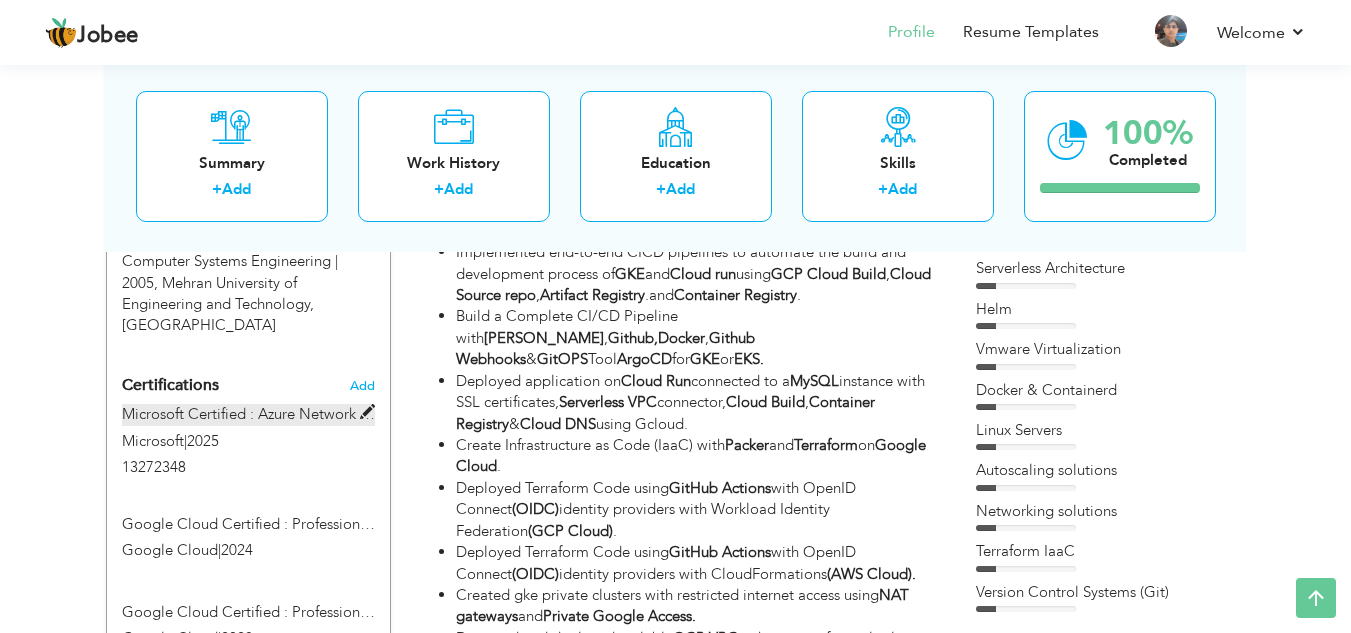 click at bounding box center [367, 412] 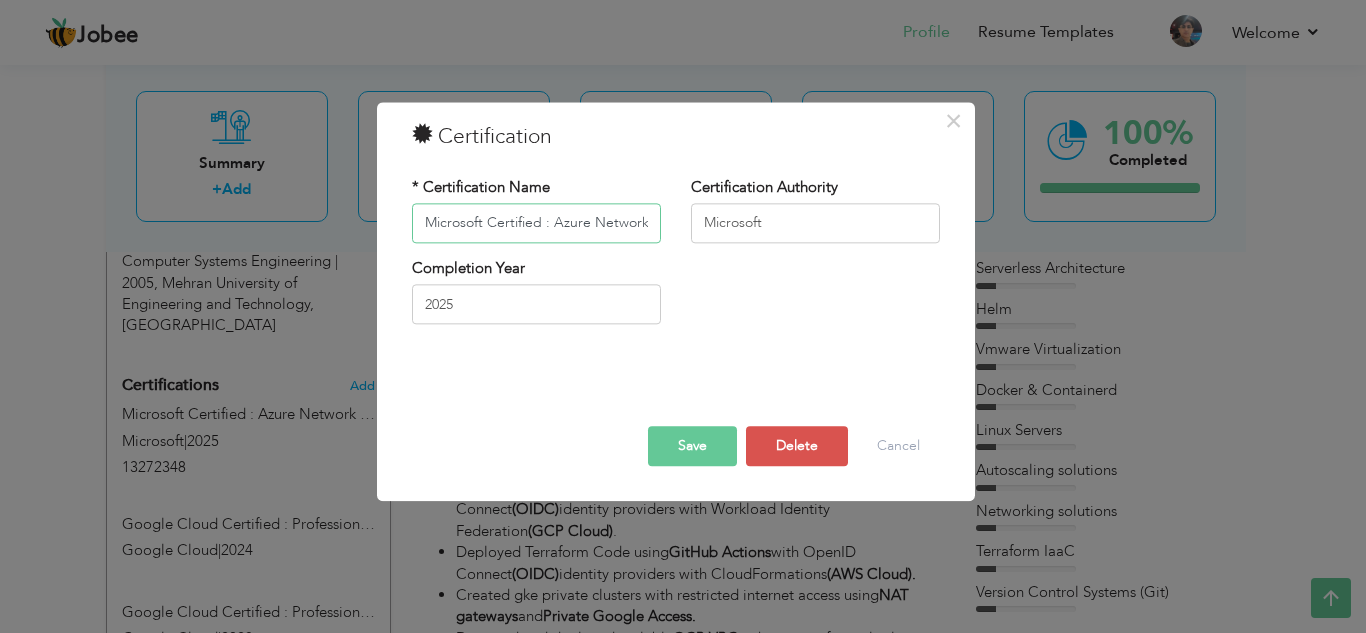 scroll, scrollTop: 0, scrollLeft: 119, axis: horizontal 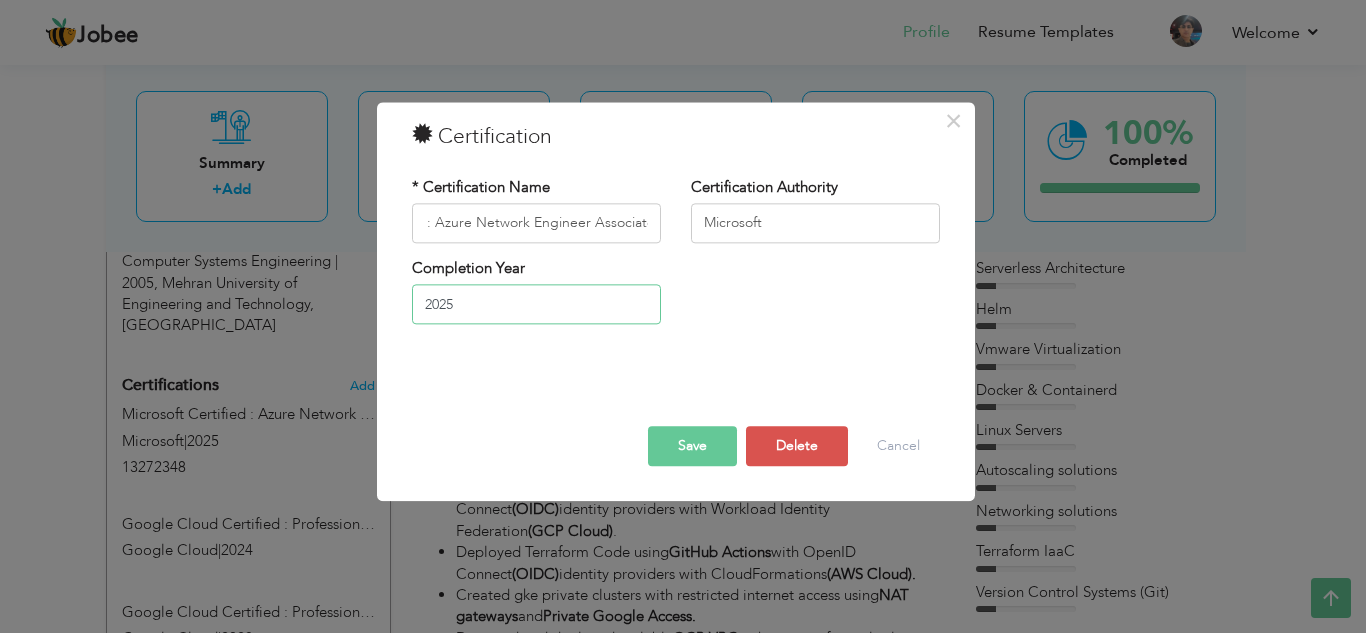 click on "2025" at bounding box center (536, 305) 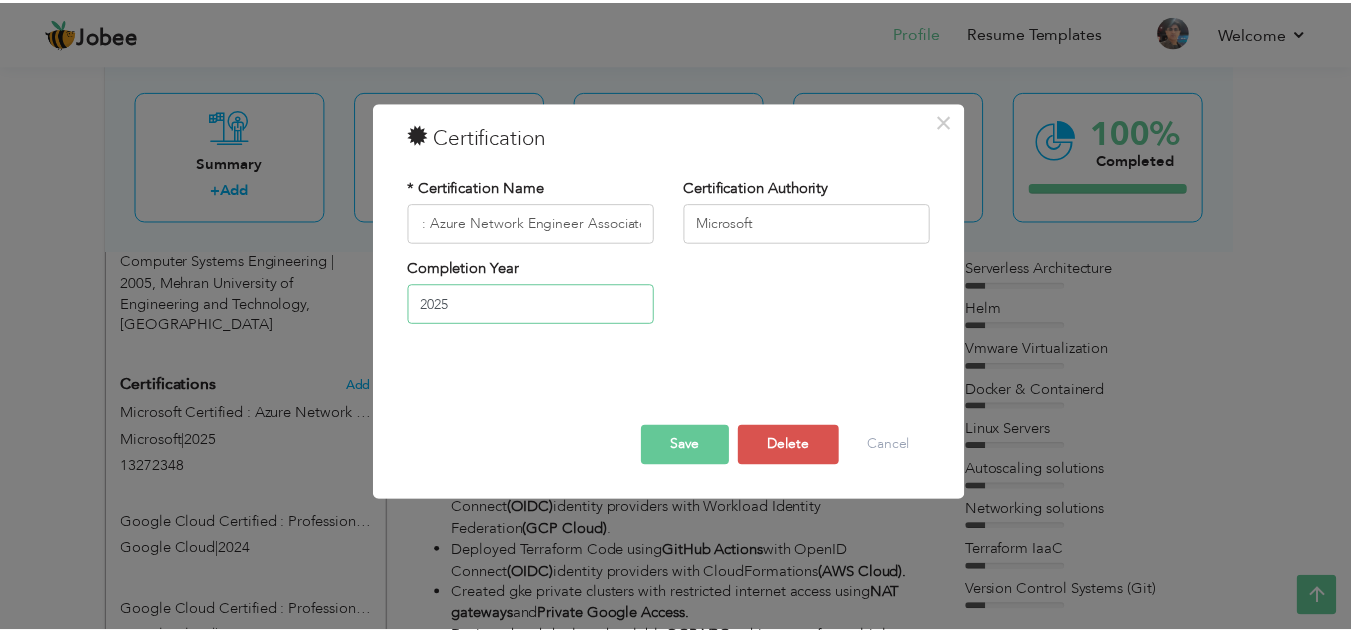 scroll, scrollTop: 0, scrollLeft: 0, axis: both 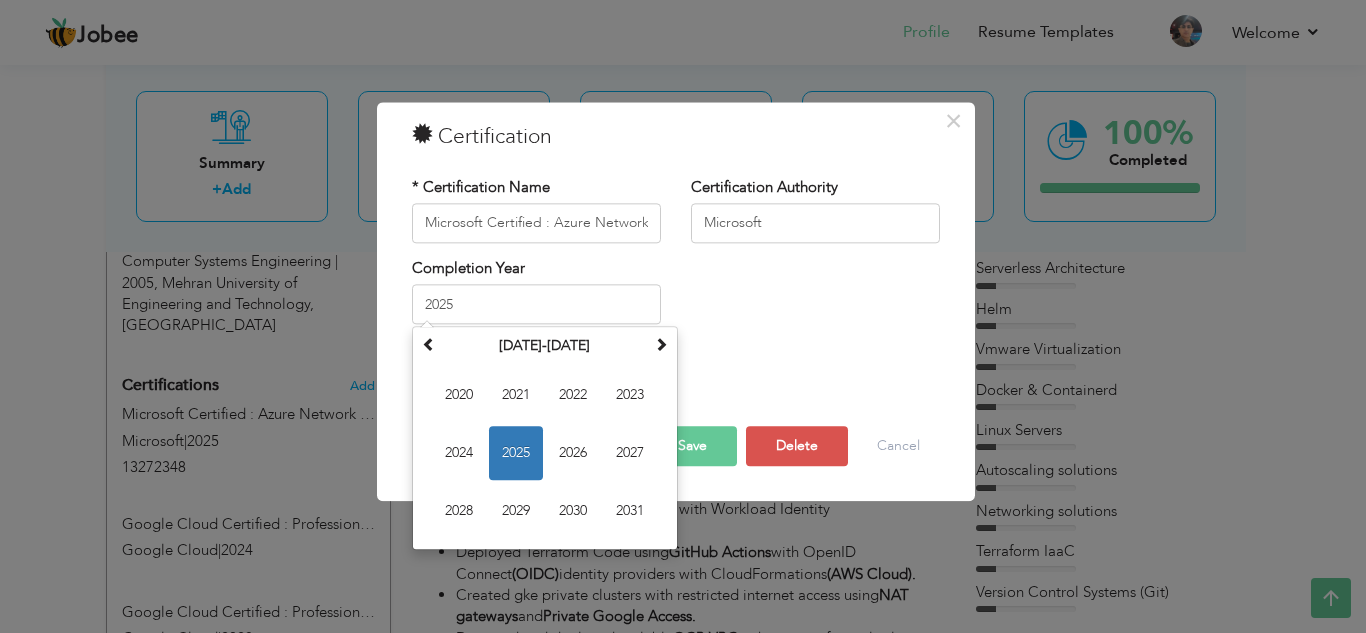 click on "Completion Year
2025 January 2025 Su Mo Tu We Th Fr Sa 29 30 31 1 2 3 4 5 6 7 8 9 10 11 12 13 14 15 16 17 18 19 20 21 22 23 24 25 26 27 28 29 30 31 1 2 3 4 5 6 7 8 2025 Jan Feb Mar Apr May Jun Jul Aug Sep Oct Nov Dec 2020-2031 2020 2021 2022 2023 2024 2025 2026 2027 2028 2029 2030 2031 2000-2107 2000 - 2011 2012 - 2023 2024 - 2035 2036 - 2047 2048 - 2059 2060 - 2071 2072 - 2083 2084 - 2095 2096 - 2107" at bounding box center [676, 298] 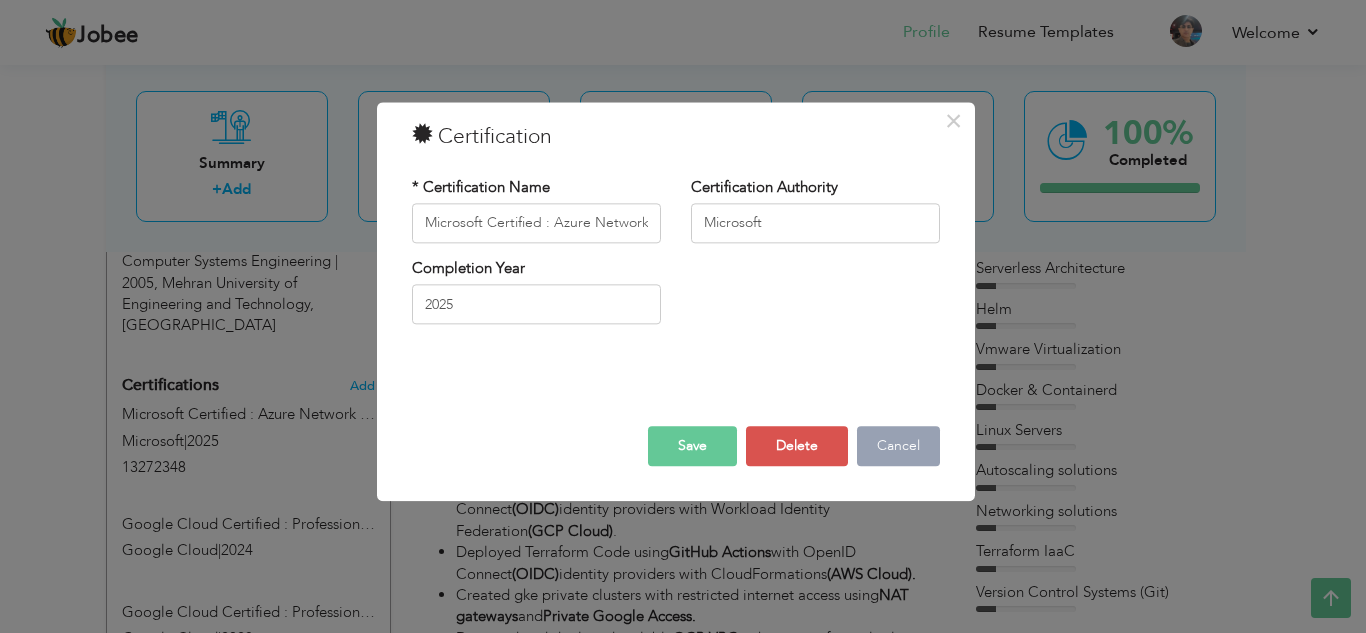 click on "Cancel" at bounding box center [898, 446] 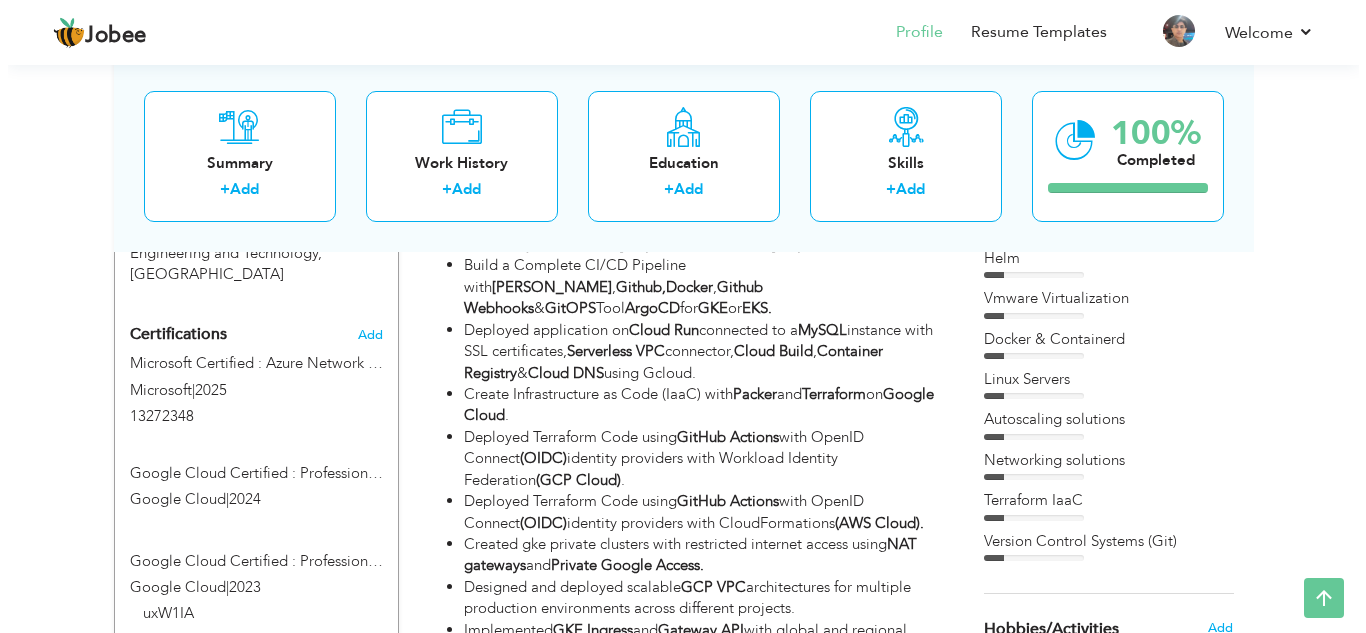 scroll, scrollTop: 1071, scrollLeft: 0, axis: vertical 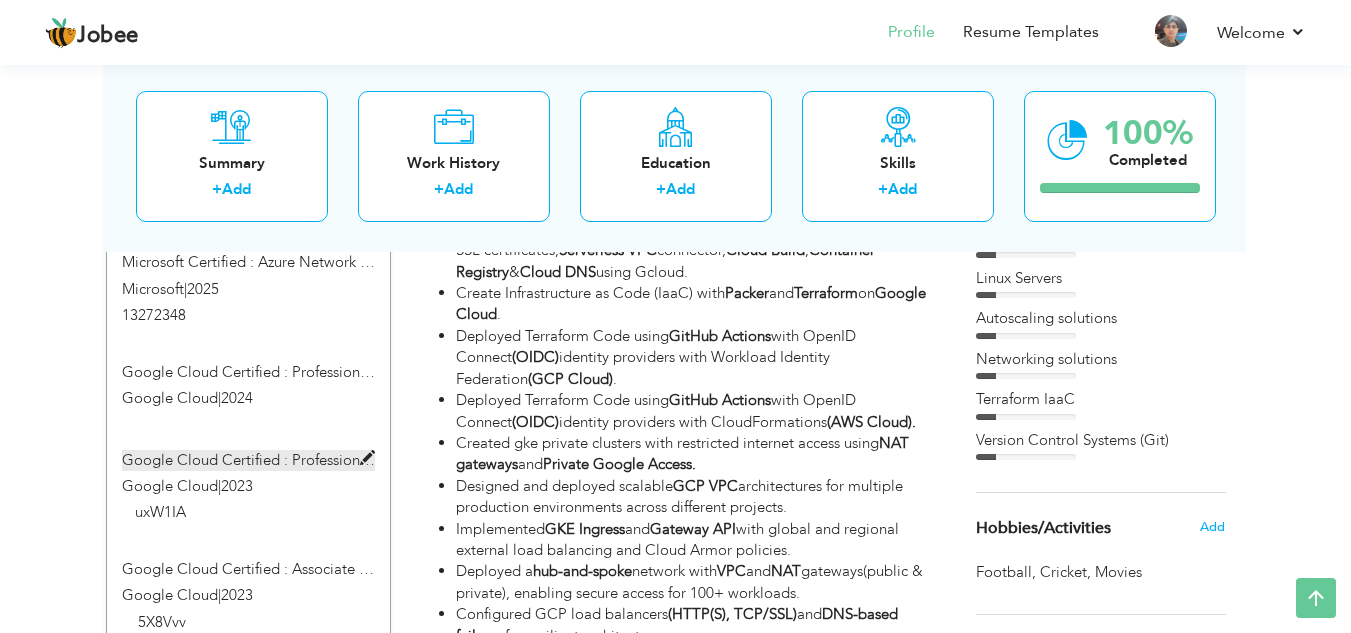 click at bounding box center (367, 458) 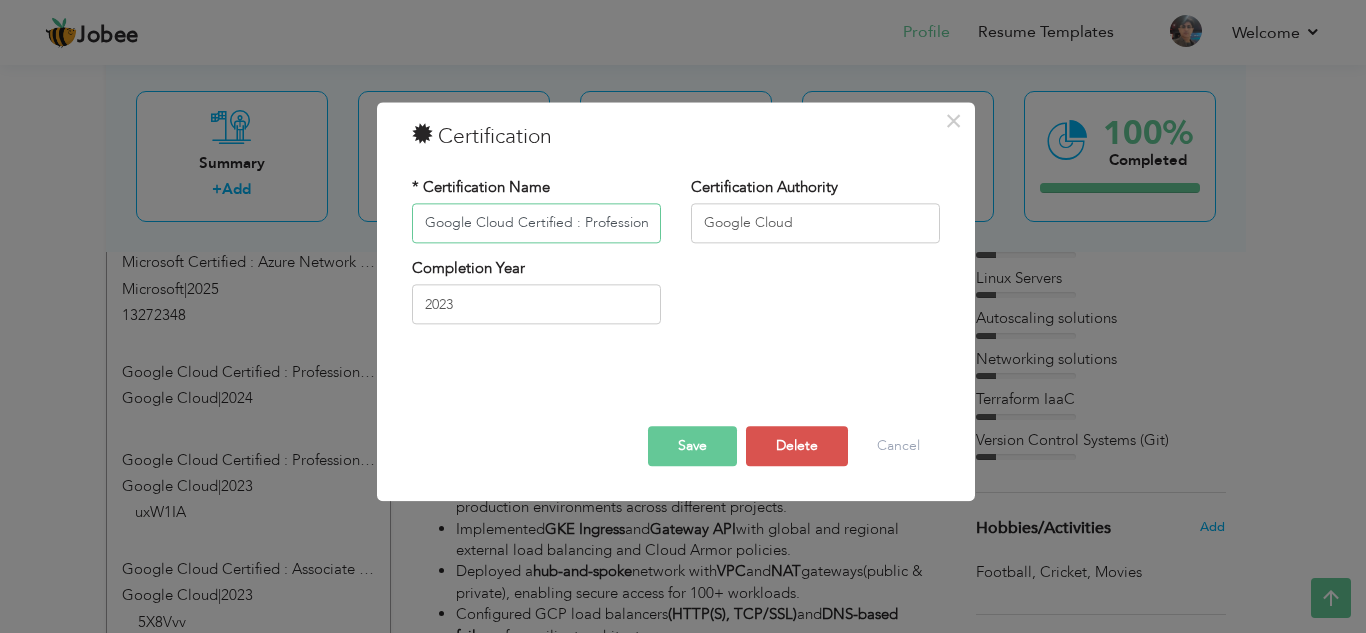 scroll, scrollTop: 0, scrollLeft: 167, axis: horizontal 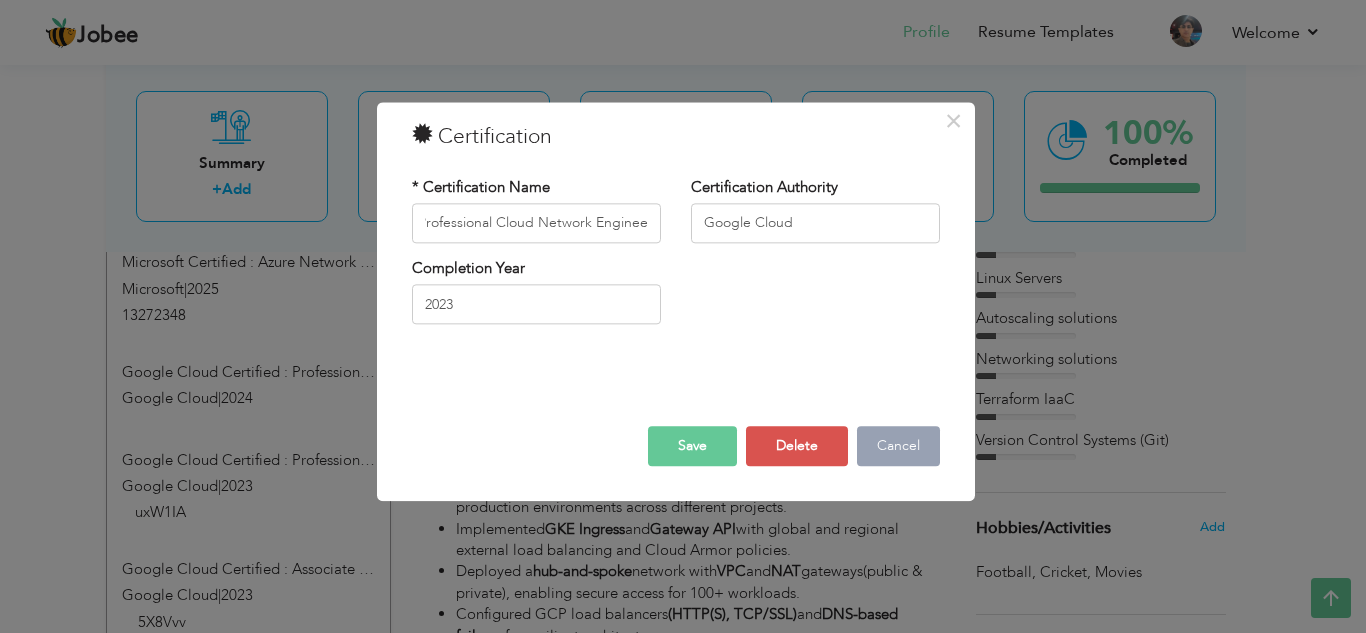 click on "Cancel" at bounding box center [898, 446] 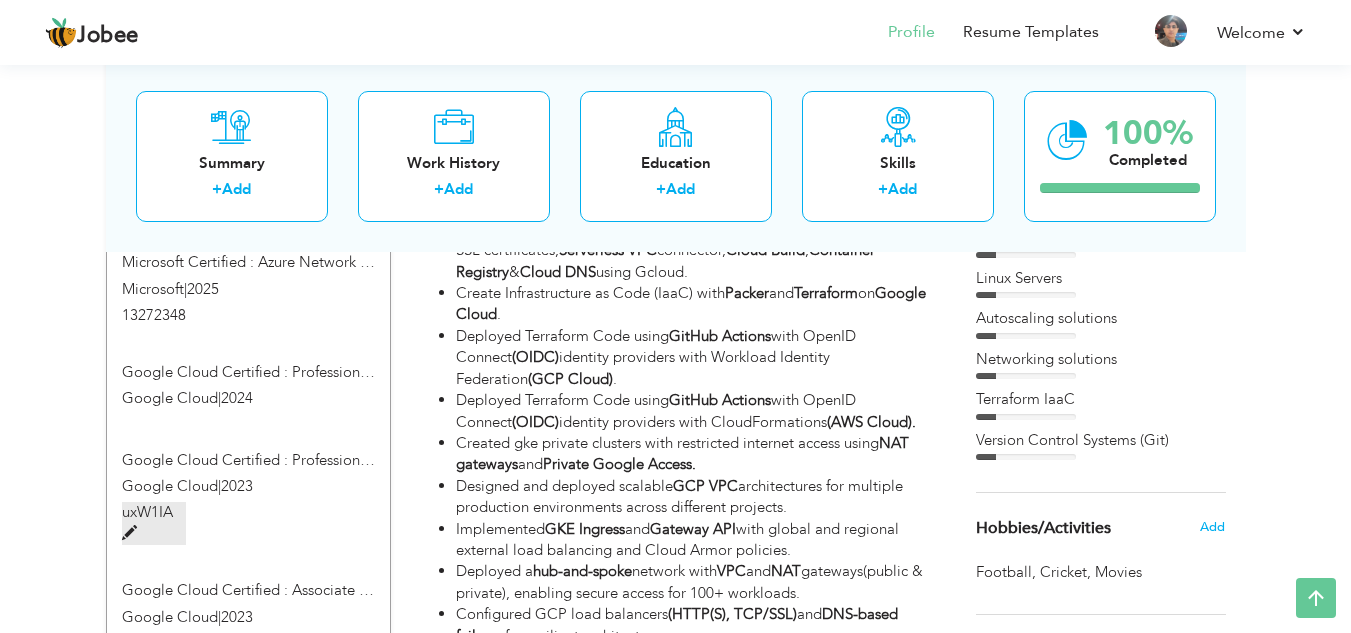 click on "uxW1IA" at bounding box center (154, 523) 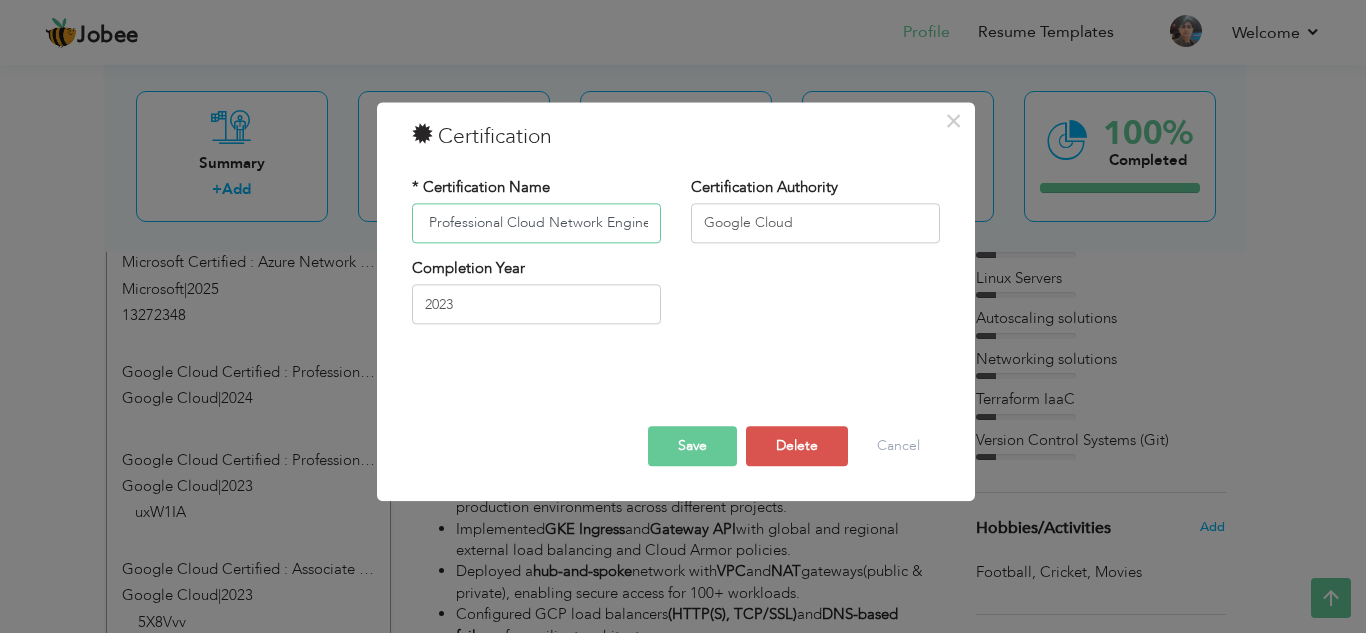 scroll, scrollTop: 0, scrollLeft: 167, axis: horizontal 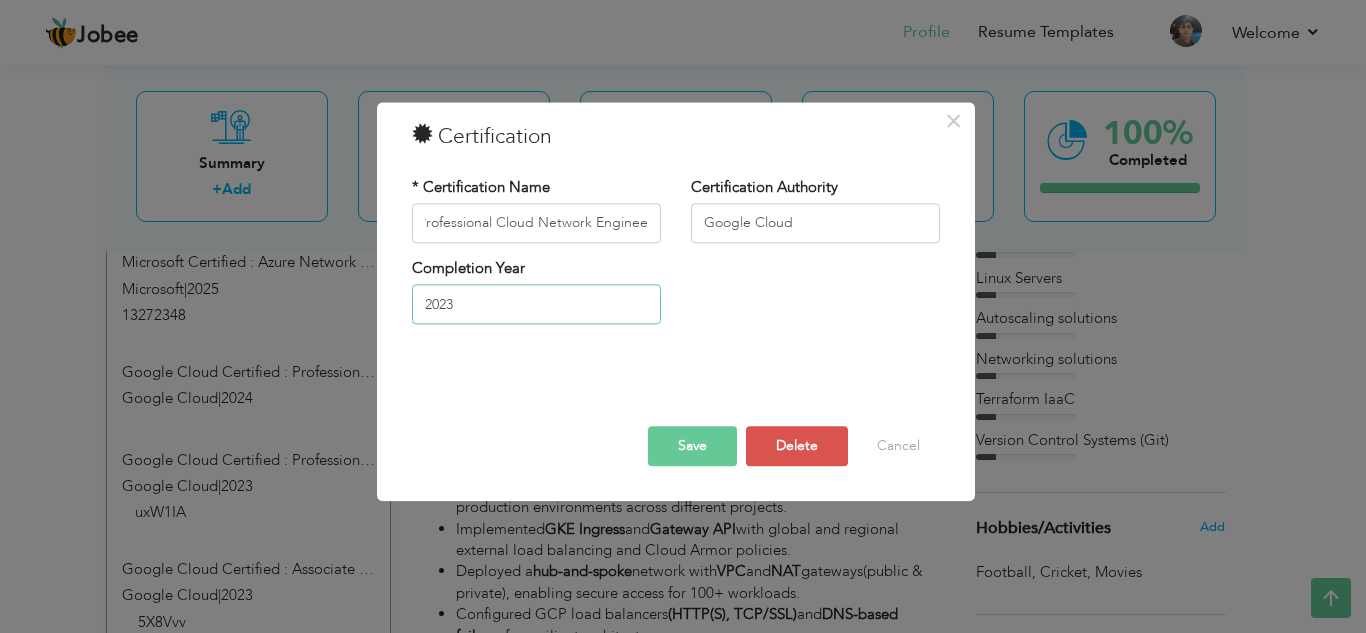 click on "2023" at bounding box center (536, 305) 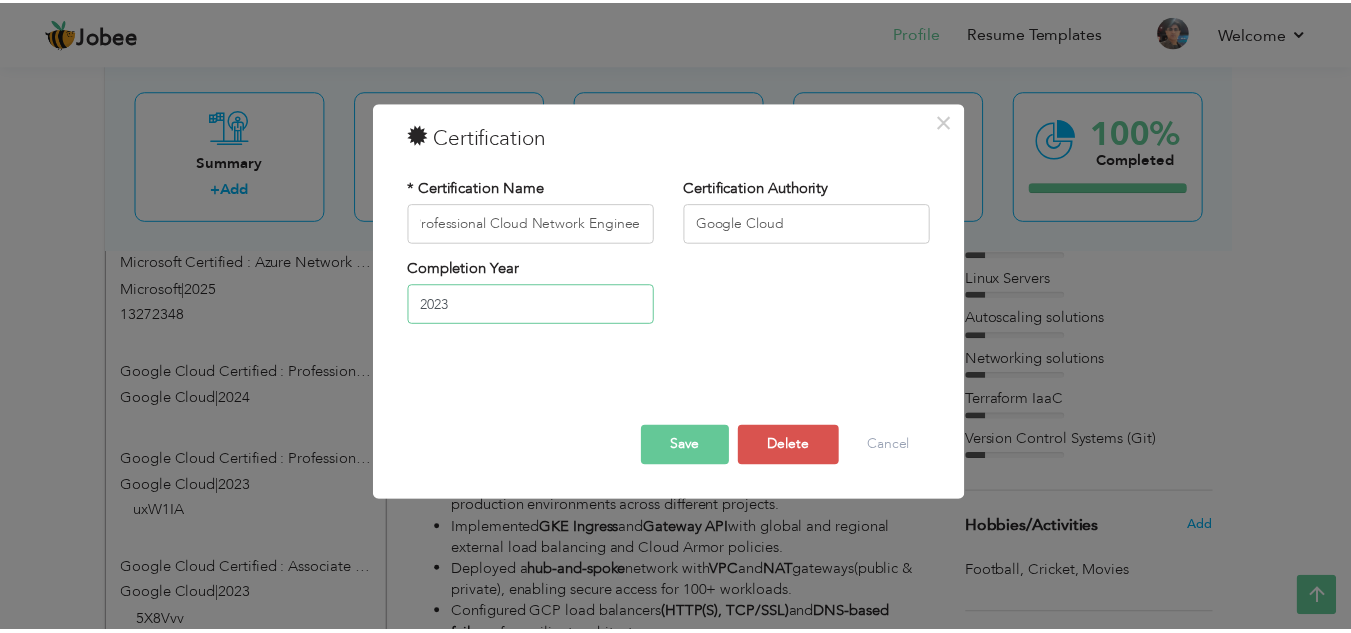 scroll, scrollTop: 0, scrollLeft: 0, axis: both 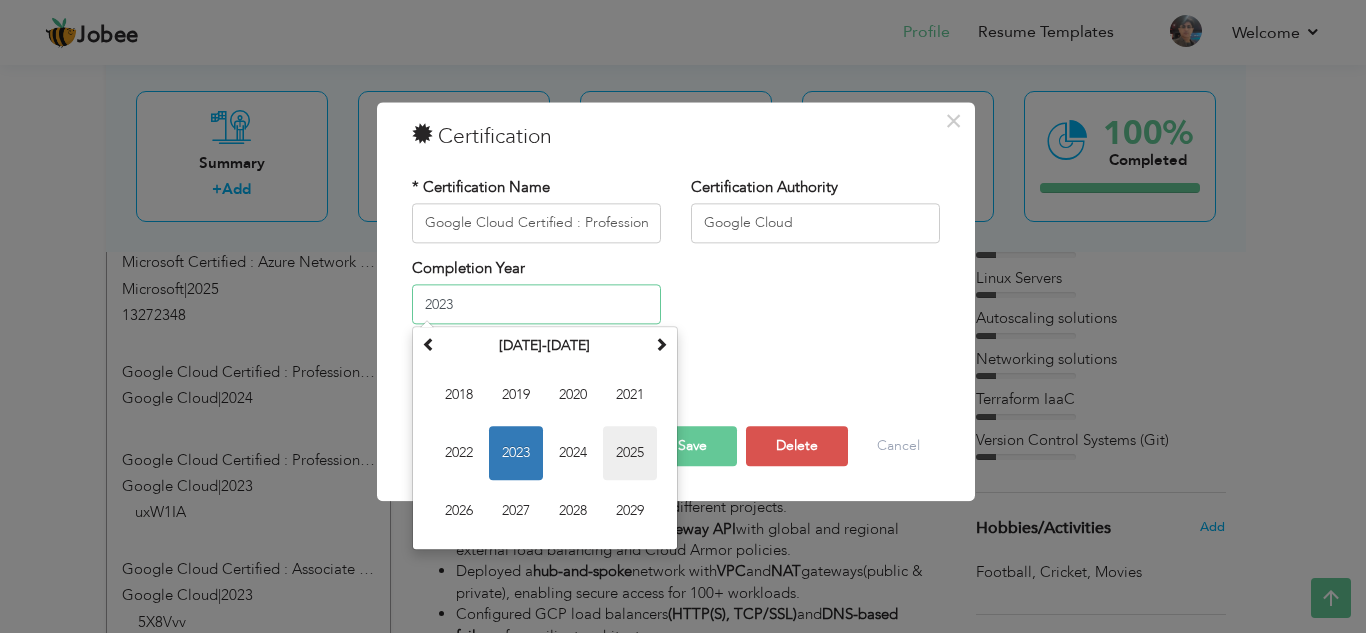 click on "2025" at bounding box center (630, 454) 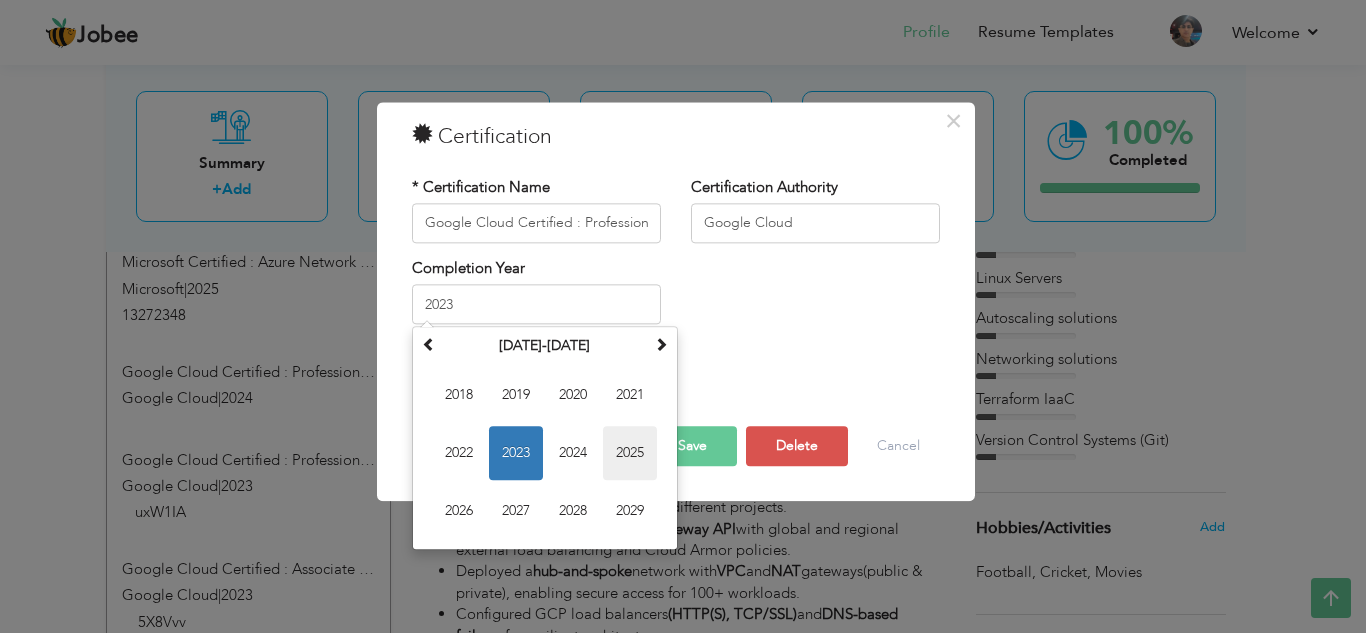 type on "2025" 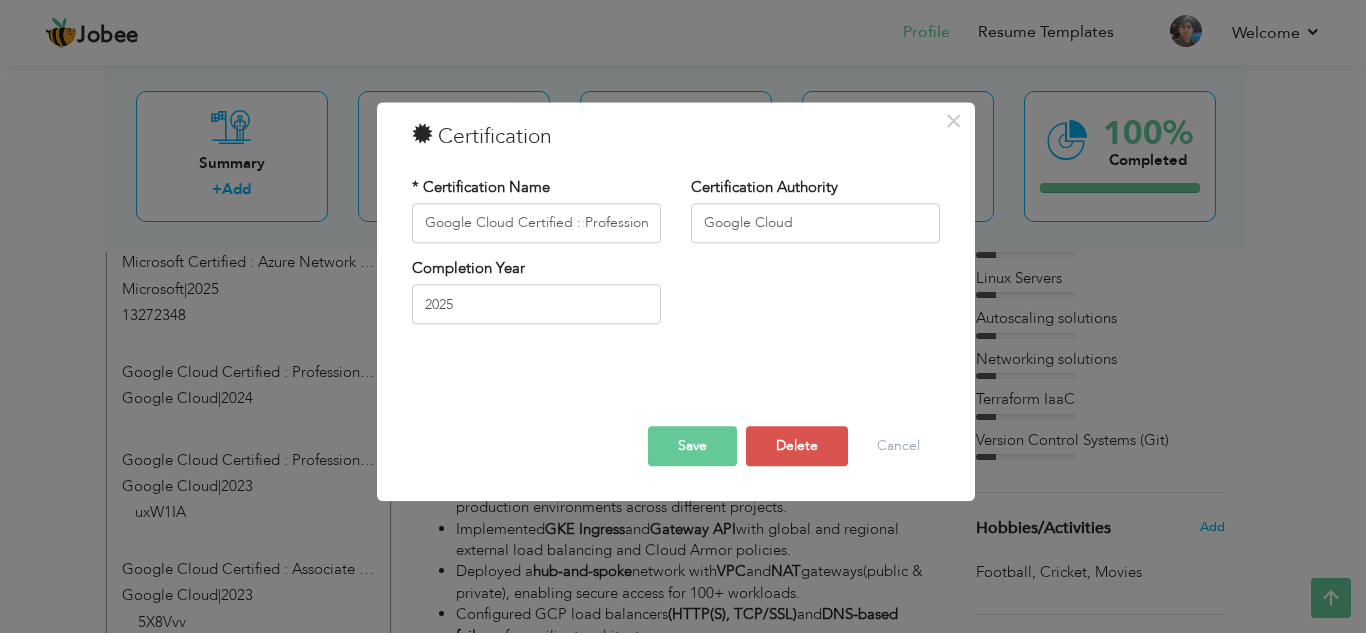click on "Save" at bounding box center (692, 446) 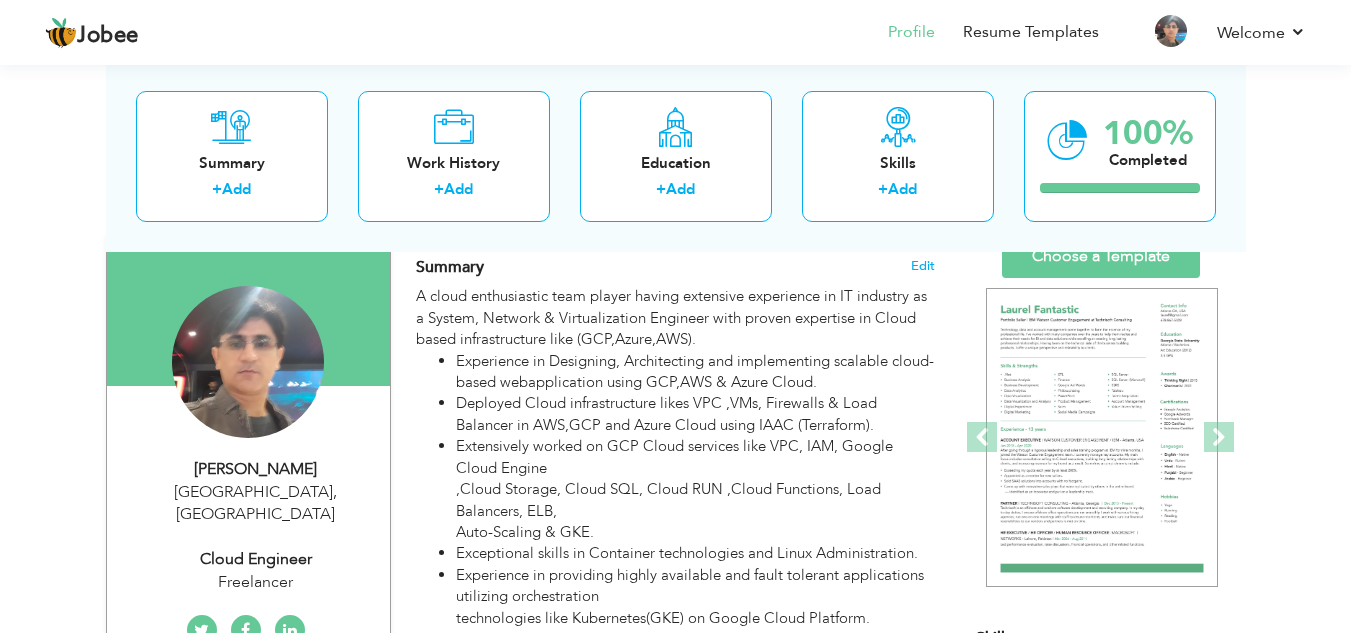 scroll, scrollTop: 152, scrollLeft: 0, axis: vertical 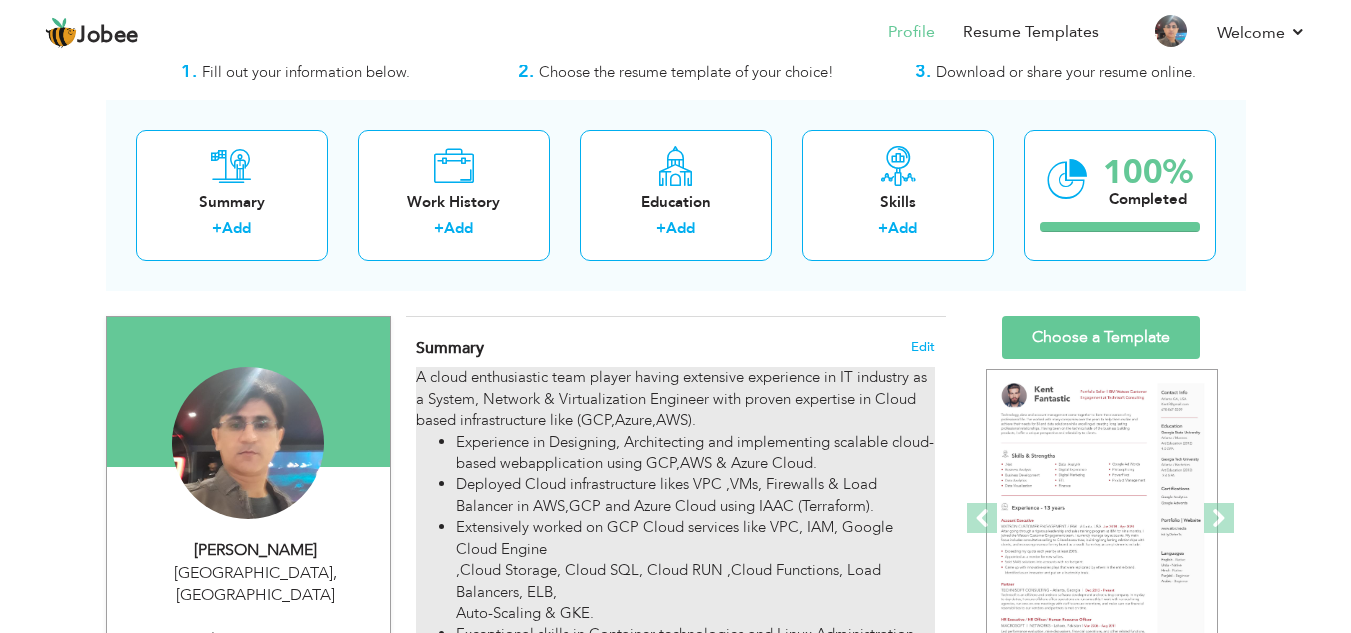 click on "A cloud enthusiastic team player having extensive experience in IT industry as a System, Network & Virtualization Engineer with proven expertise in Cloud based infrastructure like (GCP,Azure,AWS).
Experience in Designing, Architecting and implementing scalable cloud-based webapplication using GCP,AWS & Azure Cloud.
Deployed Cloud infrastructure likes VPC ,VMs, Firewalls & Load Balancer in AWS,GCP and Azure Cloud using IAAC (Terraform).
Extensively worked on GCP Cloud services like VPC, IAM, Google Cloud Engine
,Cloud Storage, Cloud SQL, Cloud RUN ,Cloud Functions, Load Balancers, ELB,
Auto-Scaling & GKE.
Exceptional skills in Container technologies and Linux Administration.
Experience in providing highly available and fault tolerant applications utilizing orchestration
technologies like Kubernetes(GKE) on Google Cloud Platform." at bounding box center [675, 586] 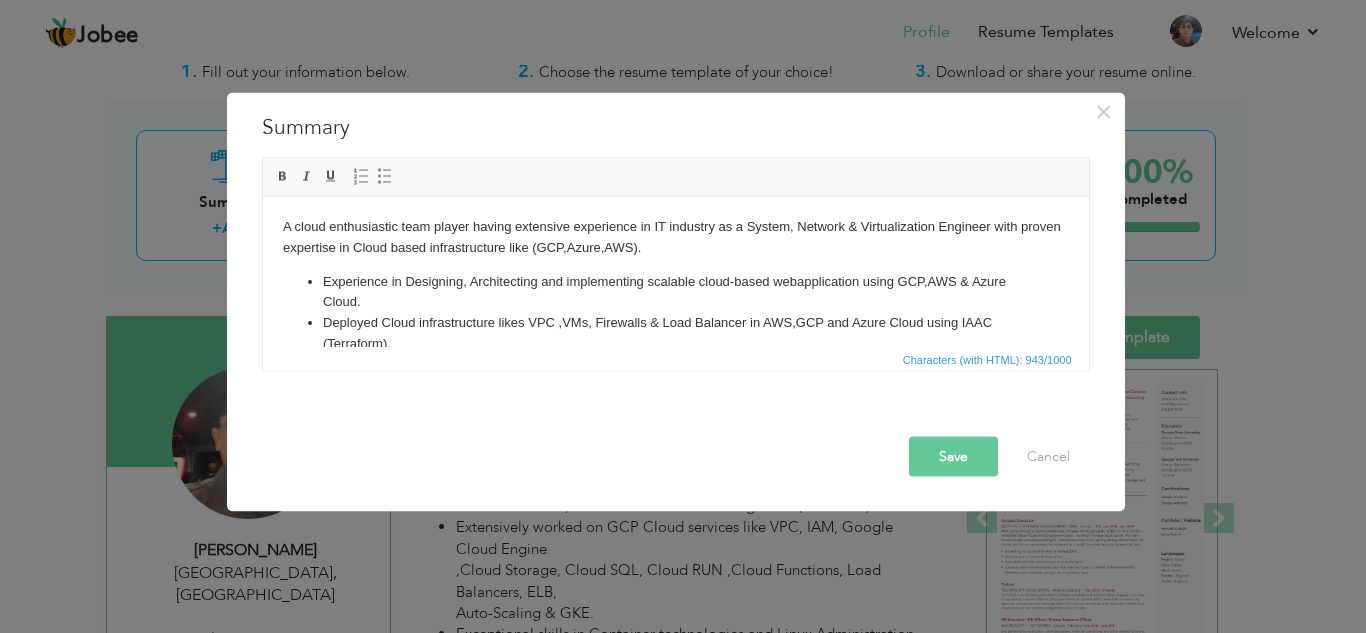 click on "A cloud enthusiastic team player having extensive experience in IT industry as a System, Network & Virtualization Engineer with proven expertise in Cloud based infrastructure like (GCP,Azure,AWS). Experience in Designing, Architecting and implementing scalable cloud-based webapplication using GCP,AWS & Azure Cloud. Deployed Cloud infrastructure likes VPC ,VMs, Firewalls & Load Balancer in AWS,GCP and Azure Cloud using IAAC (Terraform). Extensively worked on GCP Cloud services like VPC, IAM, Google Cloud Engine ,Cloud Storage, Cloud SQL, Cloud RUN ,Cloud Functions, Load Balancers, ELB, Auto-Scaling & GKE. Exceptional skills in Container technologies and Linux Administration. Experience in providing highly available and fault tolerant applications utilizing orchestration technologies like Kubernetes(GKE) on Google Cloud Platform." at bounding box center (675, 395) 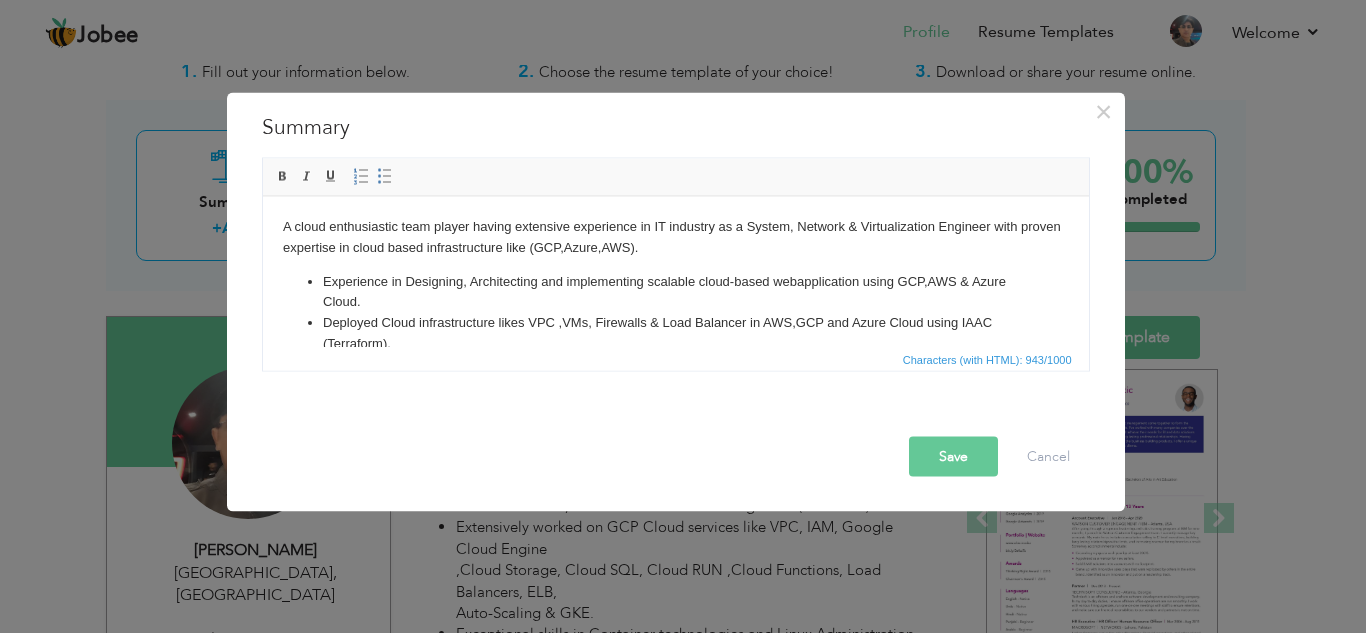 click on "A cloud enthusiastic team player having extensive experience in IT industry as a System, Network & Virtualization Engineer with proven expertise in cloud based infrastructure like (GCP,Azure,AWS). Experience in Designing, Architecting and implementing scalable cloud-based webapplication using GCP,AWS & Azure Cloud. Deployed Cloud infrastructure likes VPC ,VMs, Firewalls & Load Balancer in AWS,GCP and Azure Cloud using IAAC (Terraform). Extensively worked on GCP Cloud services like VPC, IAM, Google Cloud Engine ,Cloud Storage, Cloud SQL, Cloud RUN ,Cloud Functions, Load Balancers, ELB, Auto-Scaling & GKE. Exceptional skills in Container technologies and Linux Administration. Experience in providing highly available and fault tolerant applications utilizing orchestration technologies like Kubernetes(GKE) on Google Cloud Platform." at bounding box center [675, 395] 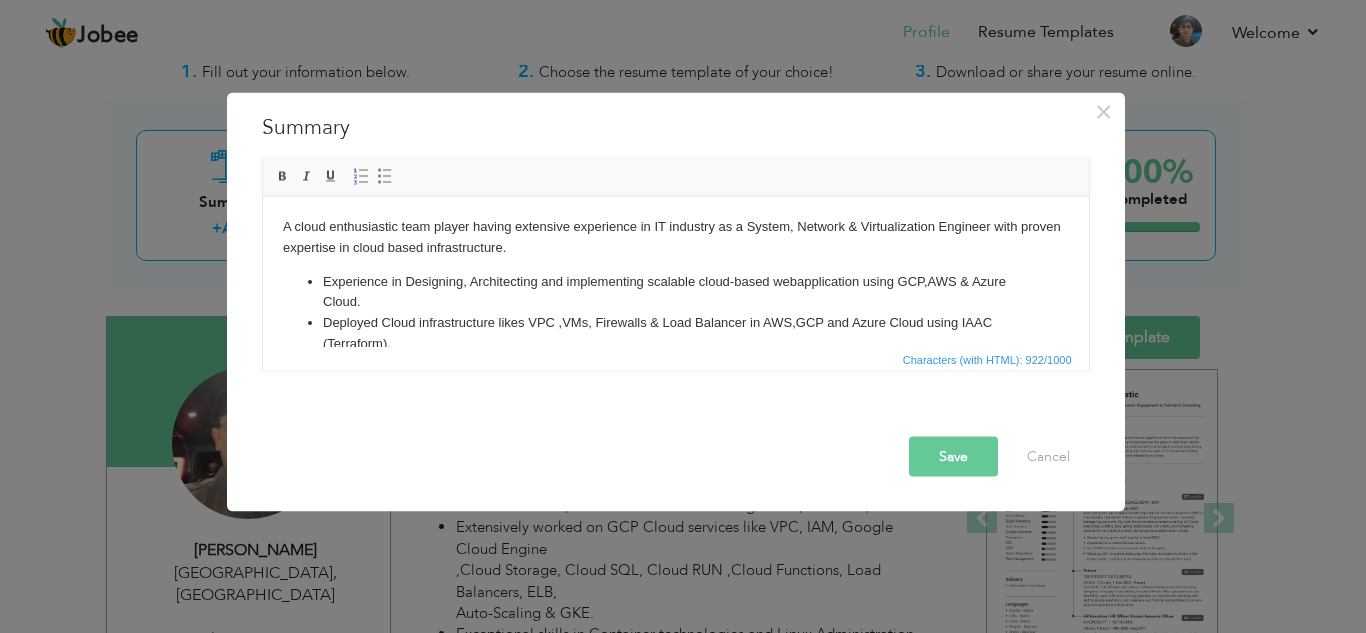 drag, startPoint x: 683, startPoint y: 554, endPoint x: 419, endPoint y: 334, distance: 343.651 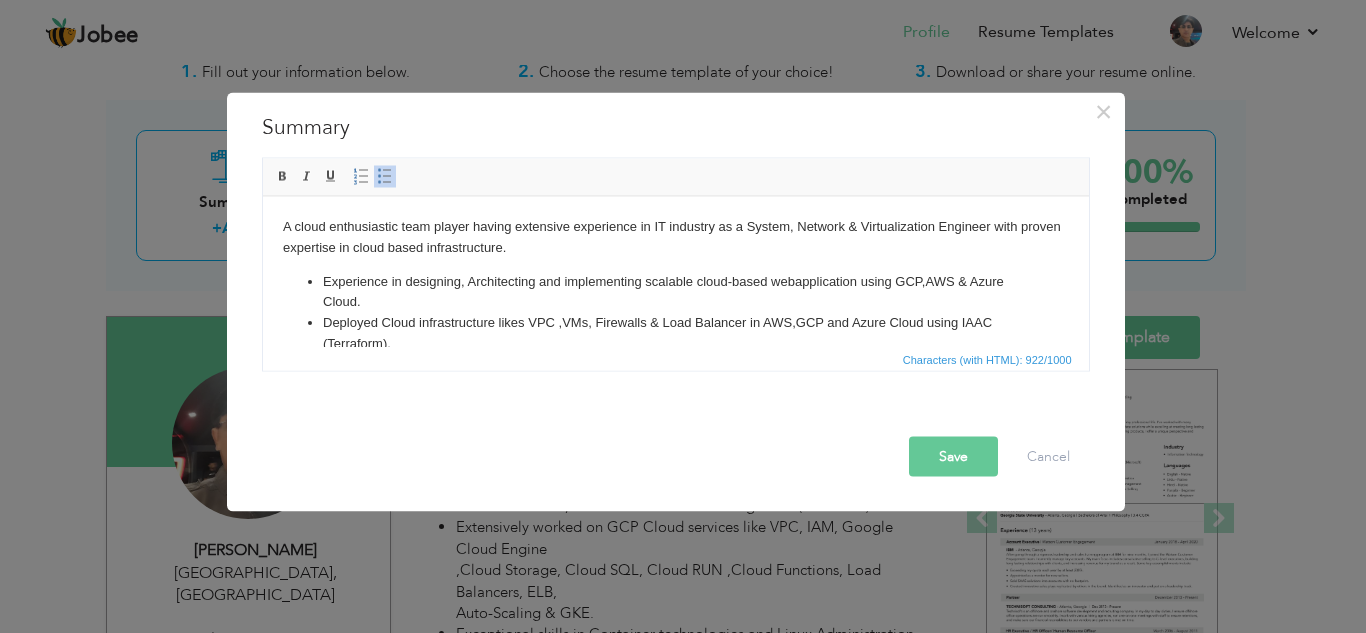 click on "Experience in d esigning, Architecting and implementing scalable cloud-based webapplication using GCP,AWS & Azure Cloud." at bounding box center (675, 292) 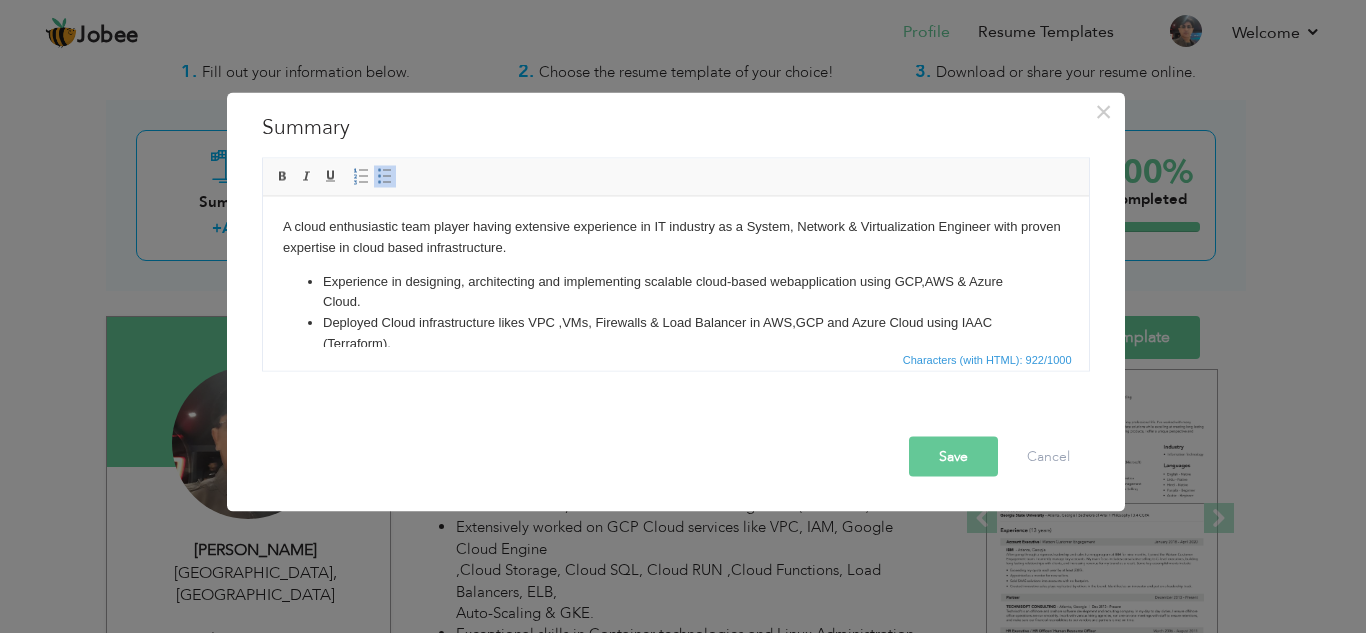 click on "Experience in d esigning, a rchitecting and implementing scalable cloud-based webapplication using GCP,AWS & Azure Cloud." at bounding box center [675, 292] 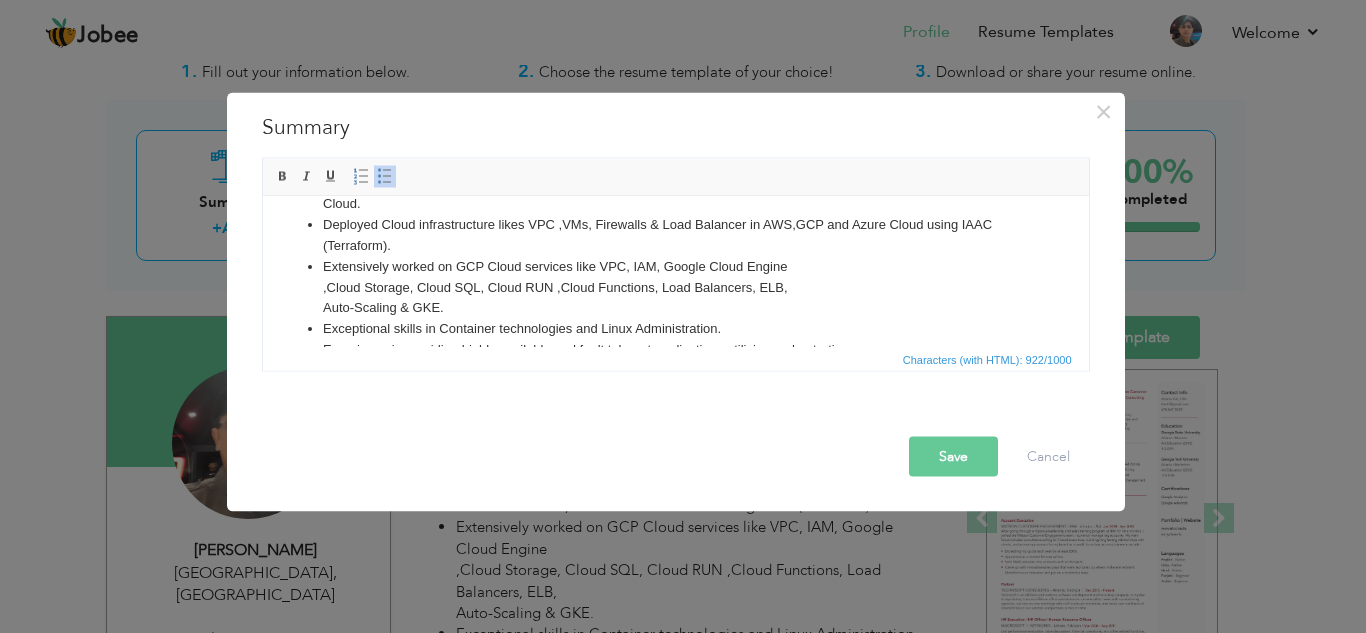 scroll, scrollTop: 105, scrollLeft: 0, axis: vertical 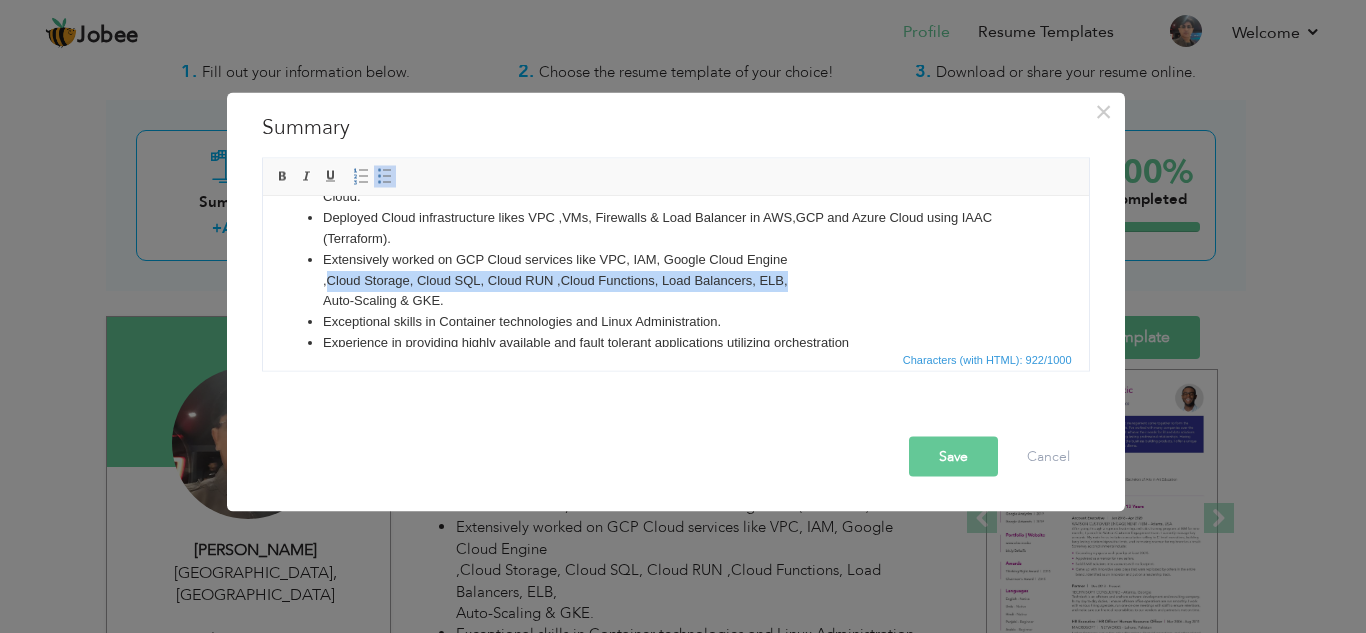 drag, startPoint x: 790, startPoint y: 281, endPoint x: 325, endPoint y: 279, distance: 465.0043 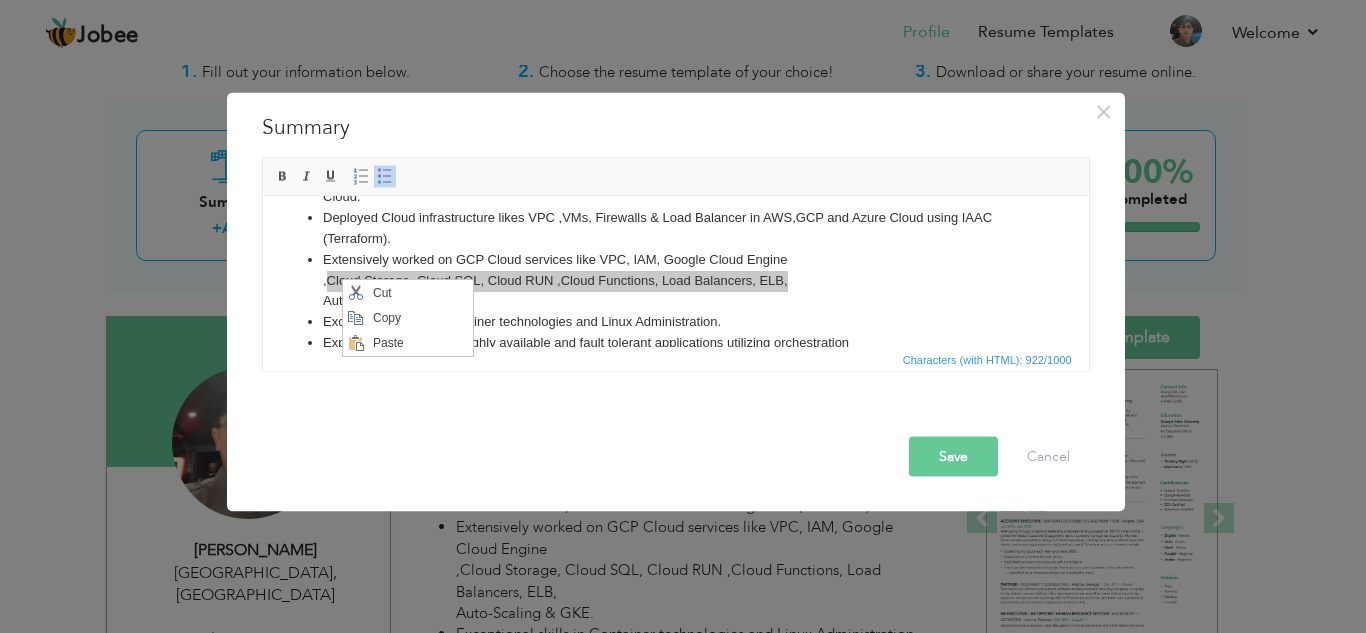 scroll, scrollTop: 0, scrollLeft: 0, axis: both 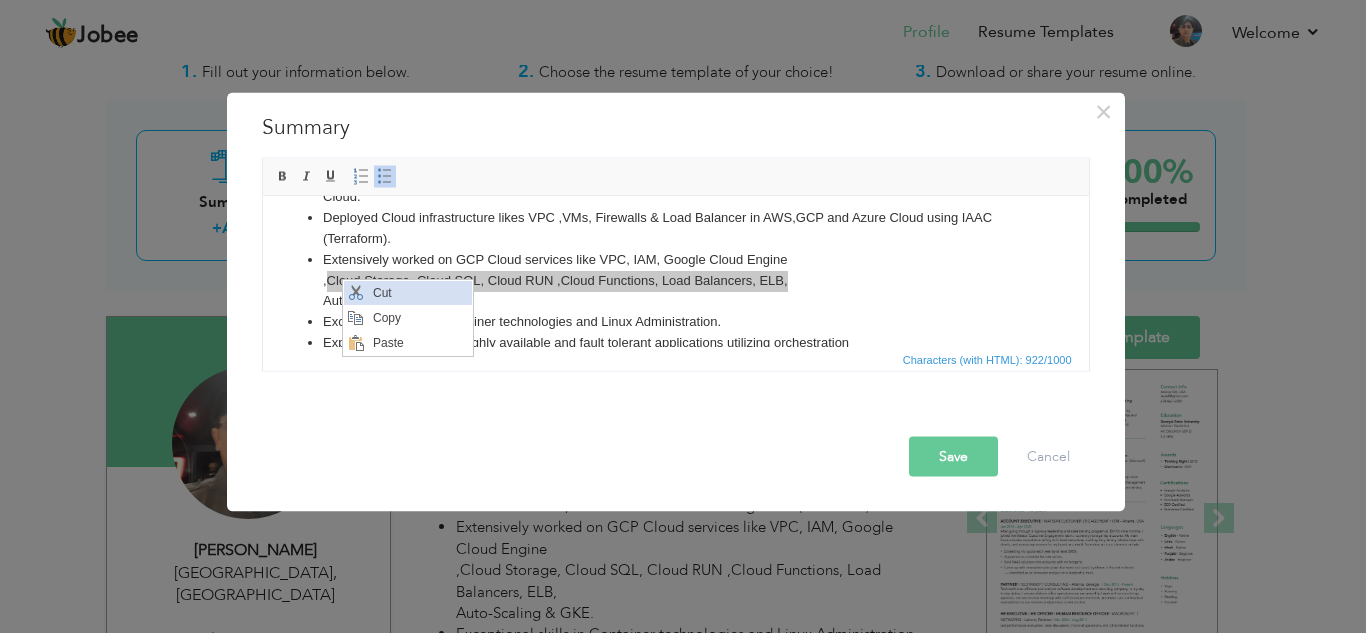 click on "Cut" at bounding box center [419, 293] 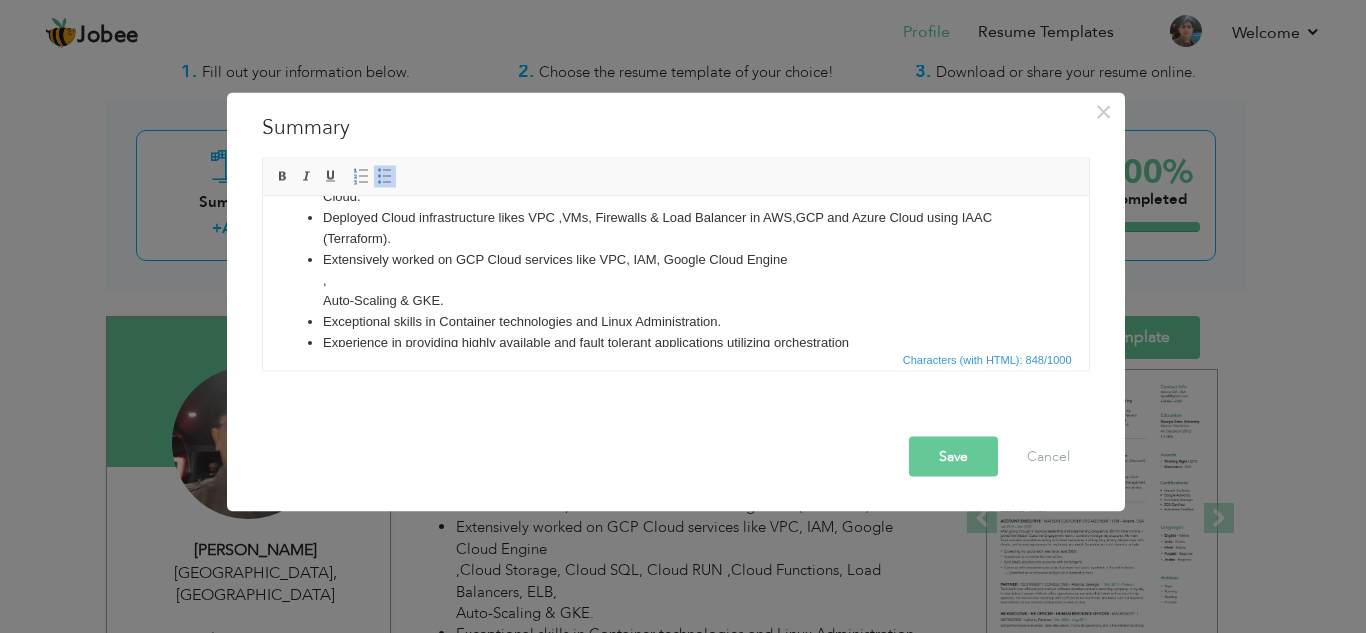 click on "Extensively worked on GCP Cloud services like VPC, IAM, Google Cloud Engine , Auto-Scaling & GKE." at bounding box center (675, 280) 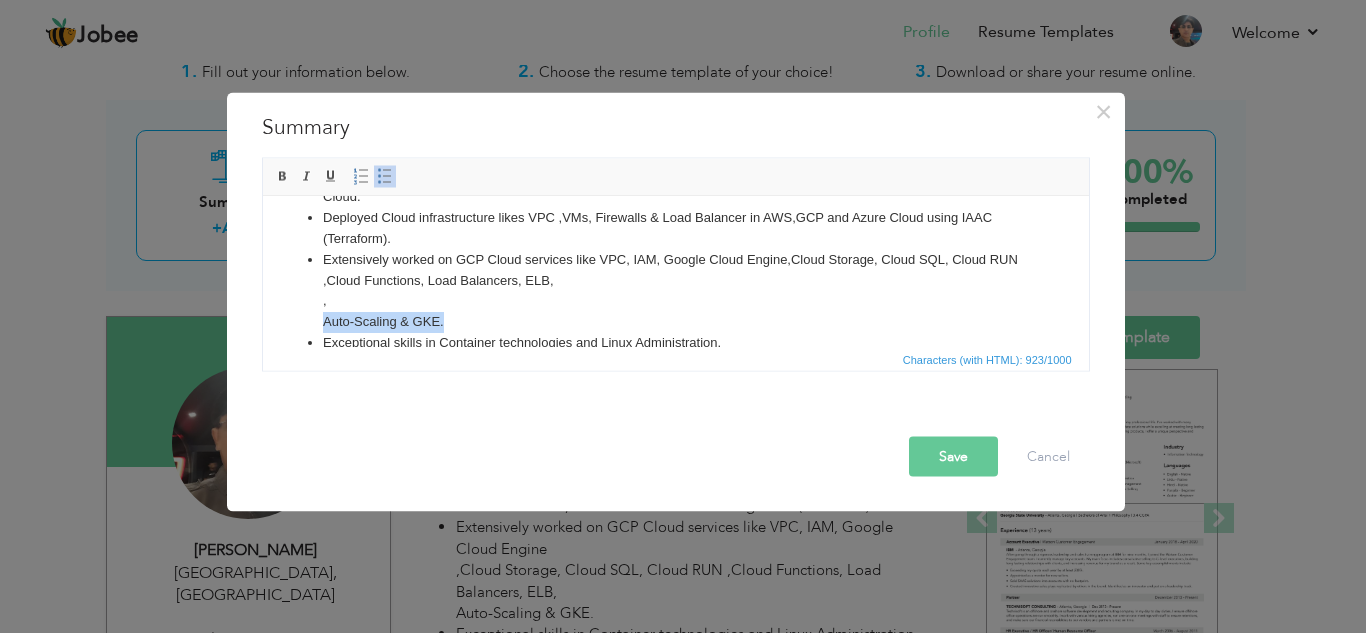drag, startPoint x: 446, startPoint y: 321, endPoint x: 319, endPoint y: 322, distance: 127.00394 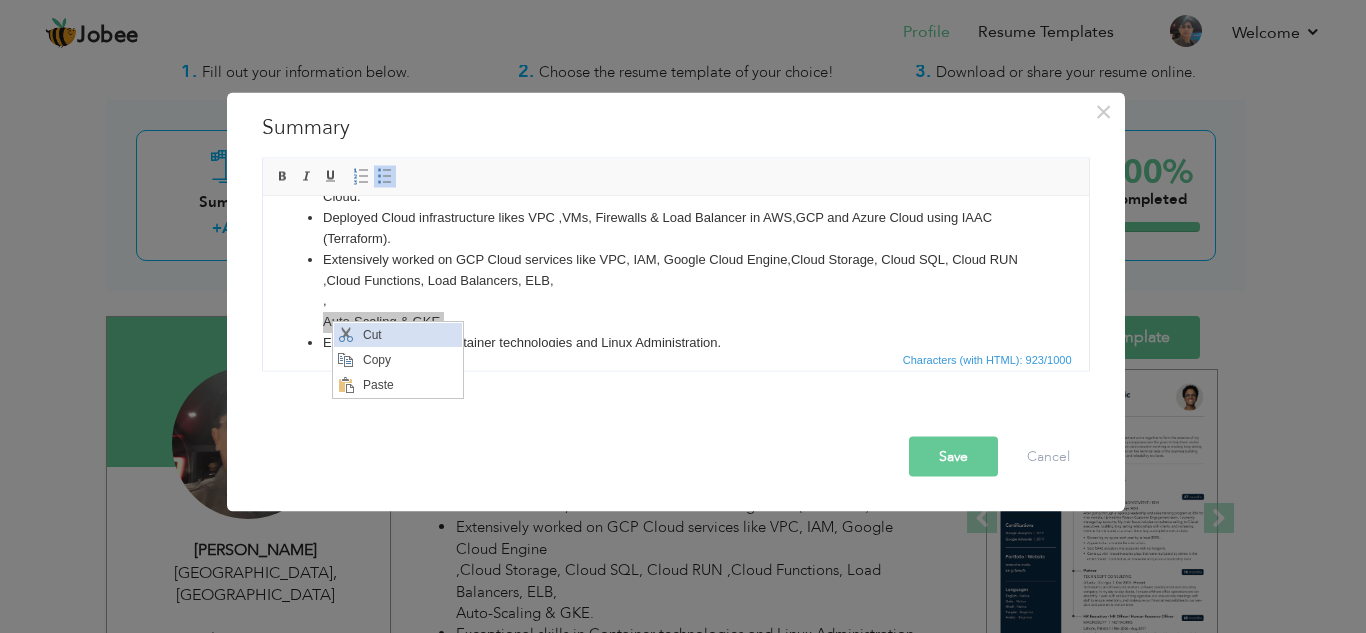 click on "Cut" at bounding box center [409, 335] 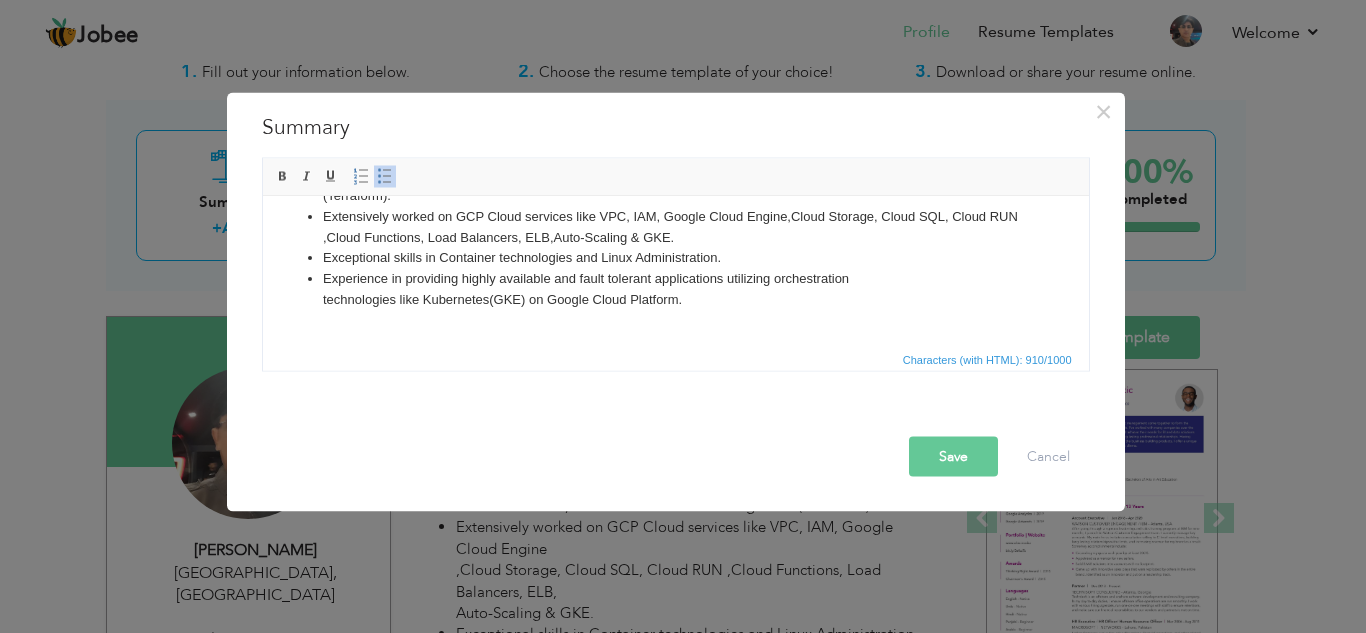 scroll, scrollTop: 145, scrollLeft: 0, axis: vertical 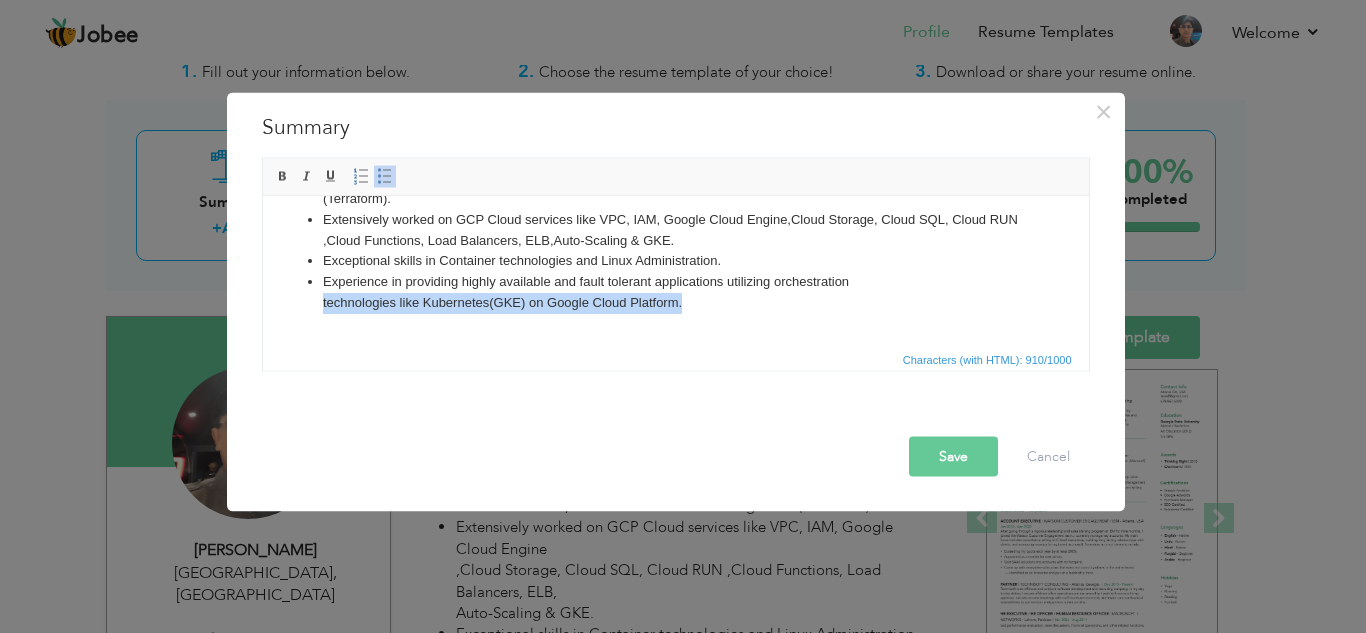 drag, startPoint x: 698, startPoint y: 306, endPoint x: 321, endPoint y: 307, distance: 377.0013 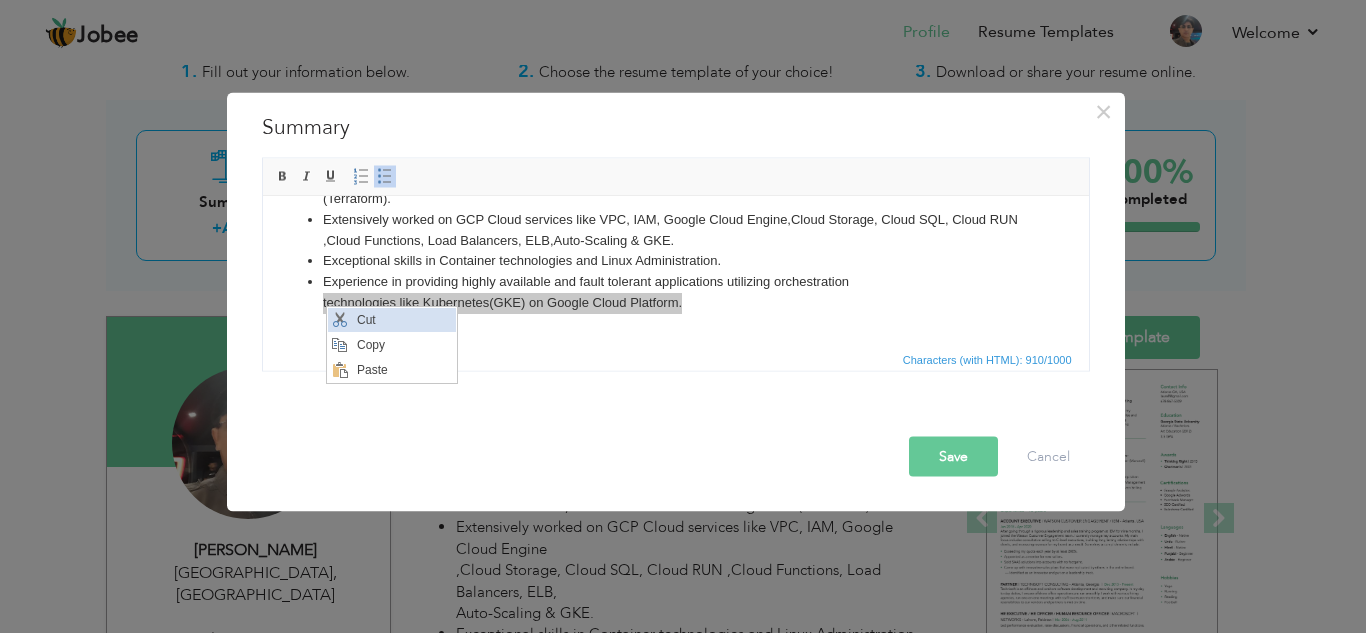 click on "Cut" at bounding box center (403, 320) 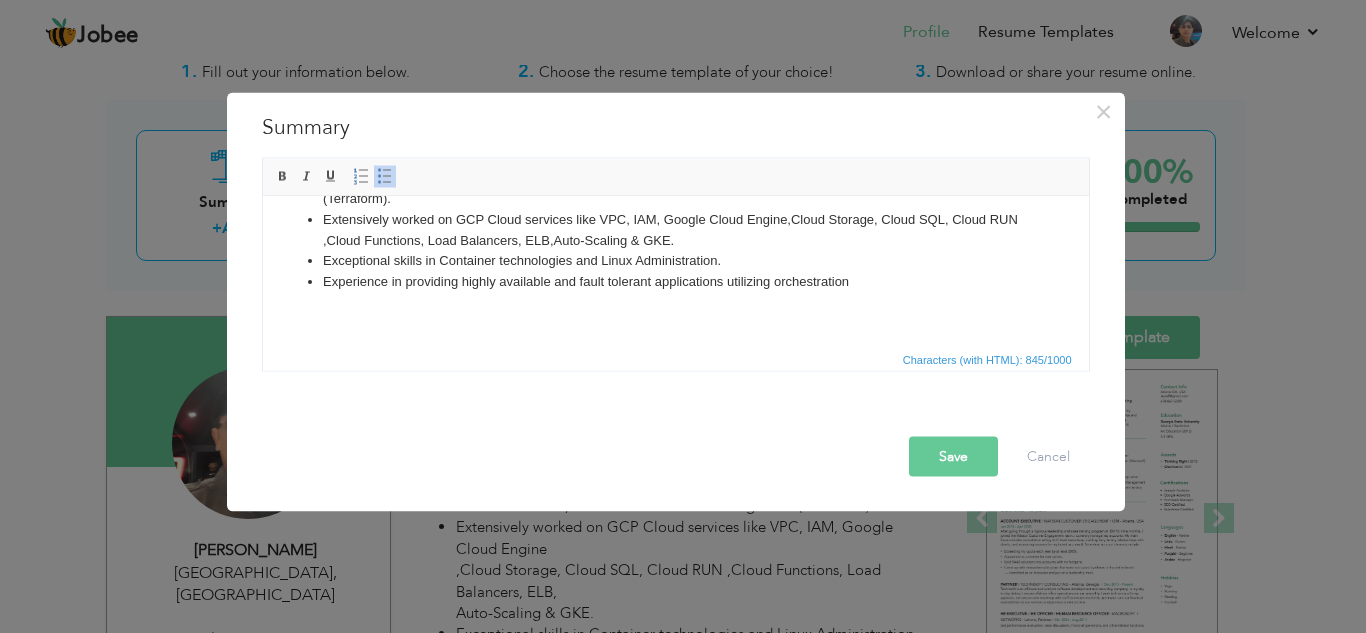 click on "A cloud enthusiastic team player having extensive experience in IT industry as a System, Network & Virtualization Engineer with proven expertise in cloud based infrastructure. Experience in d esigning, a rchitecting and i mplementing scalable cloud-based webapplication using GCP,AWS & Azure Cloud. Deployed Cloud infrastructure likes VPC ,VMs, Firewalls & Load Balancer in AWS,GCP and Azure Cloud using IAAC (Terraform). Extensively worked on GCP Cloud services like VPC, IAM, Google Cloud Engine, Cloud Storage, Cloud SQL, Cloud RUN ,Cloud Functions, Load Balancers, ELB, Auto-Scaling & GKE. Exceptional skills in Container technologies and Linux Administration. Experience in providing highly available and fault tolerant applications utilizing orchestration" at bounding box center (675, 229) 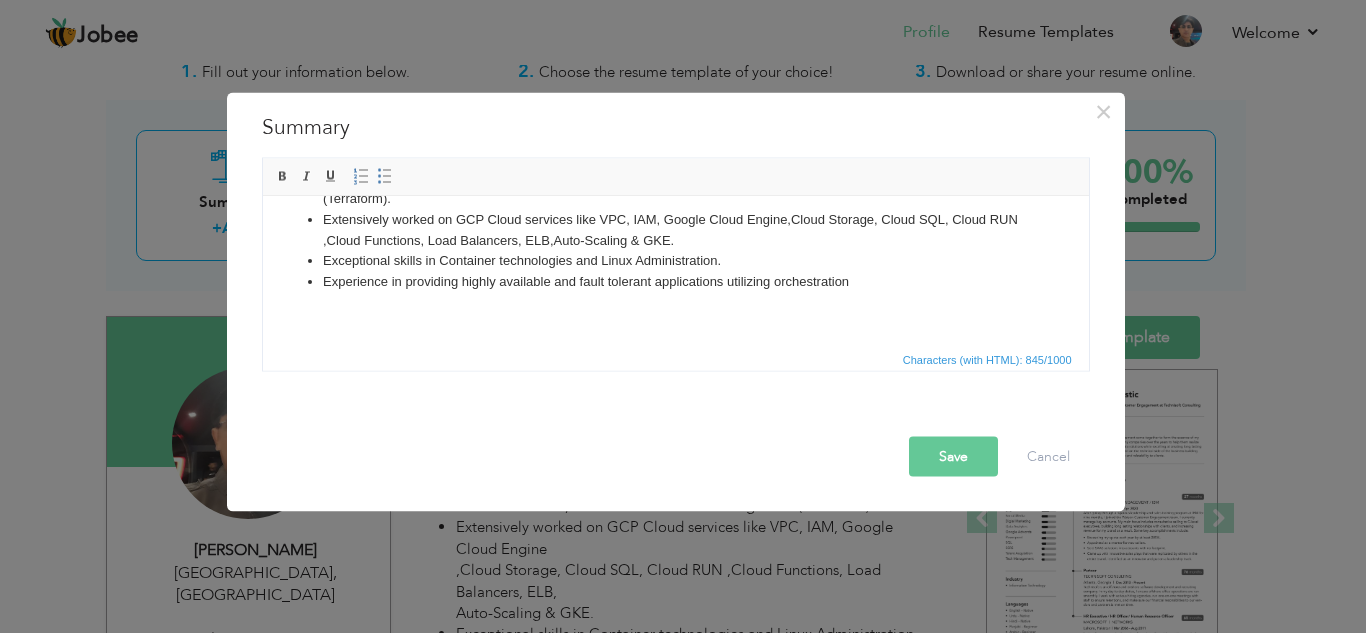 click on "Experience in providing highly available and fault tolerant applications utilizing orchestration" at bounding box center [675, 281] 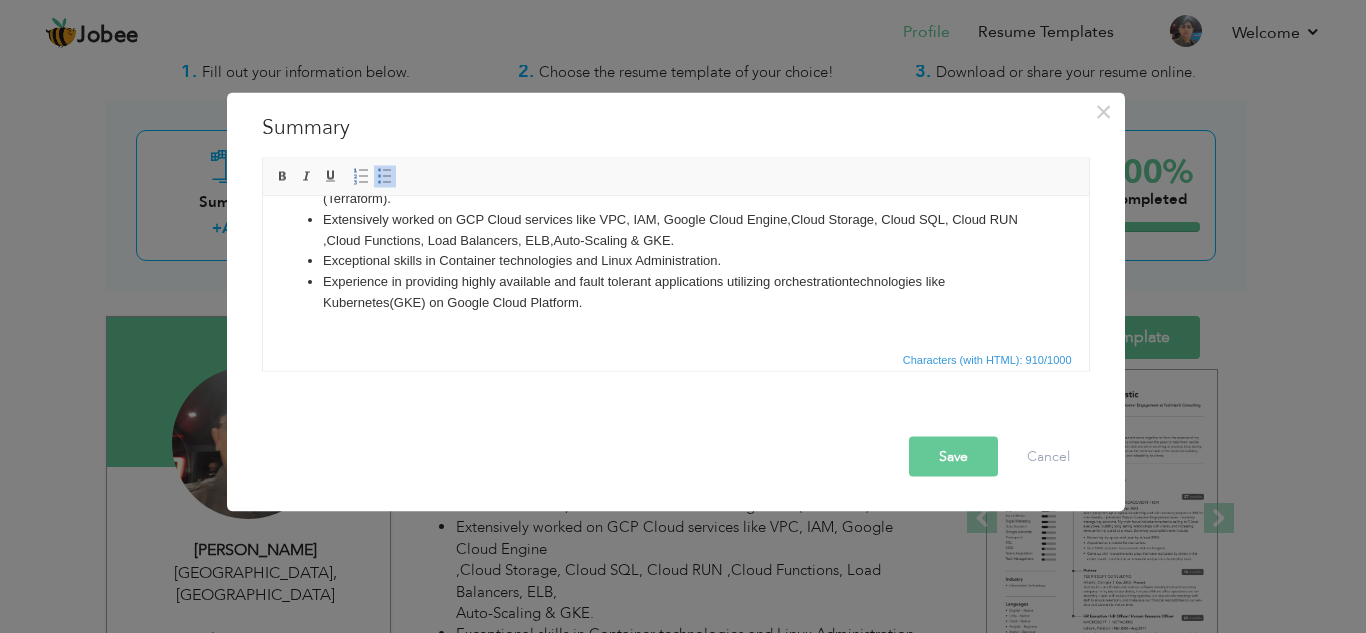 click on "Save" at bounding box center [953, 456] 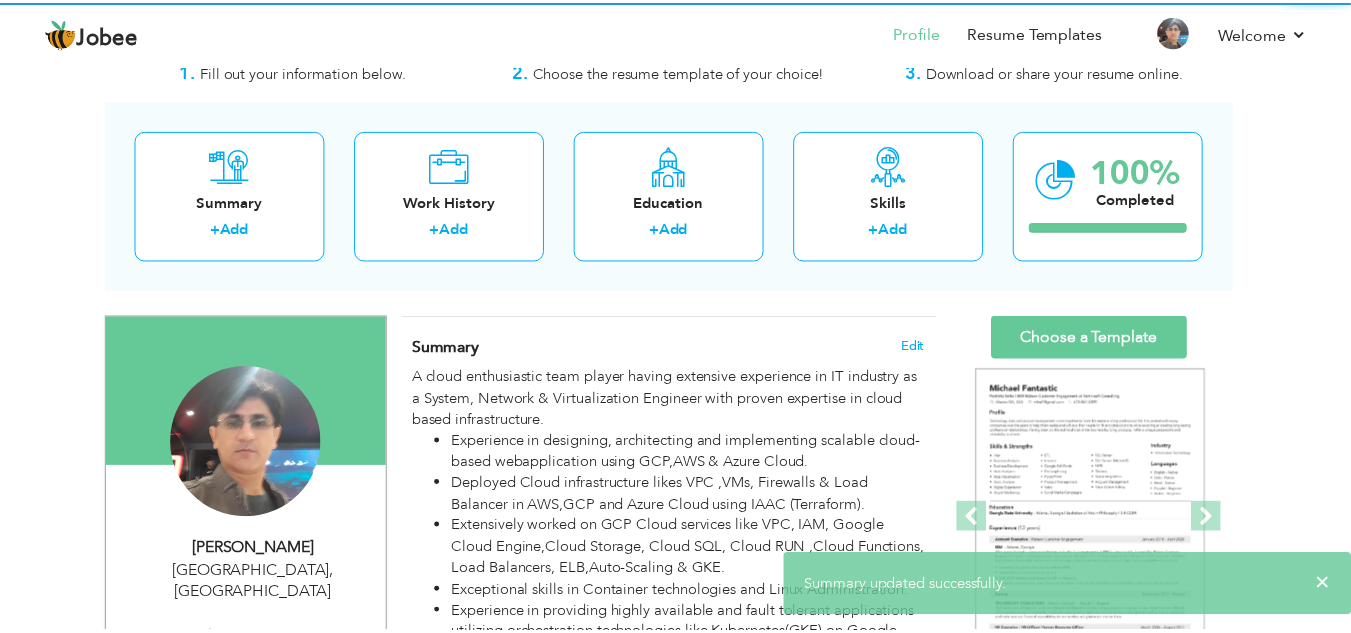 scroll, scrollTop: 0, scrollLeft: 0, axis: both 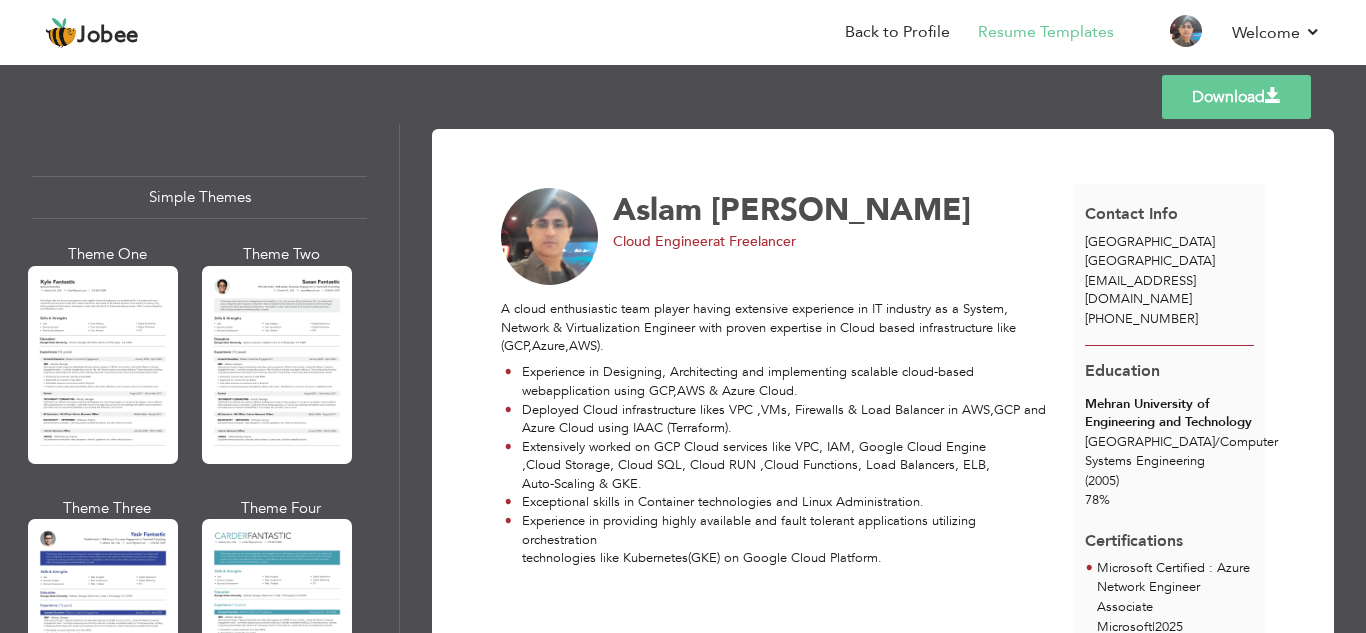 click at bounding box center (277, 618) 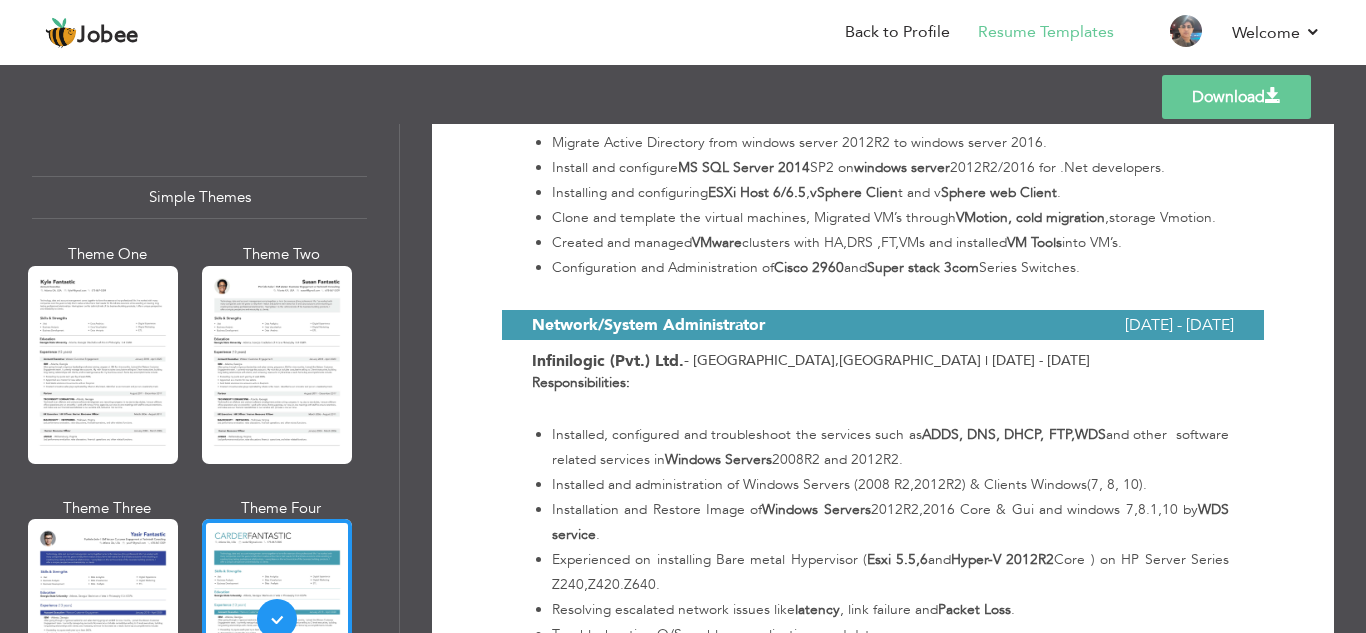 scroll, scrollTop: 2587, scrollLeft: 0, axis: vertical 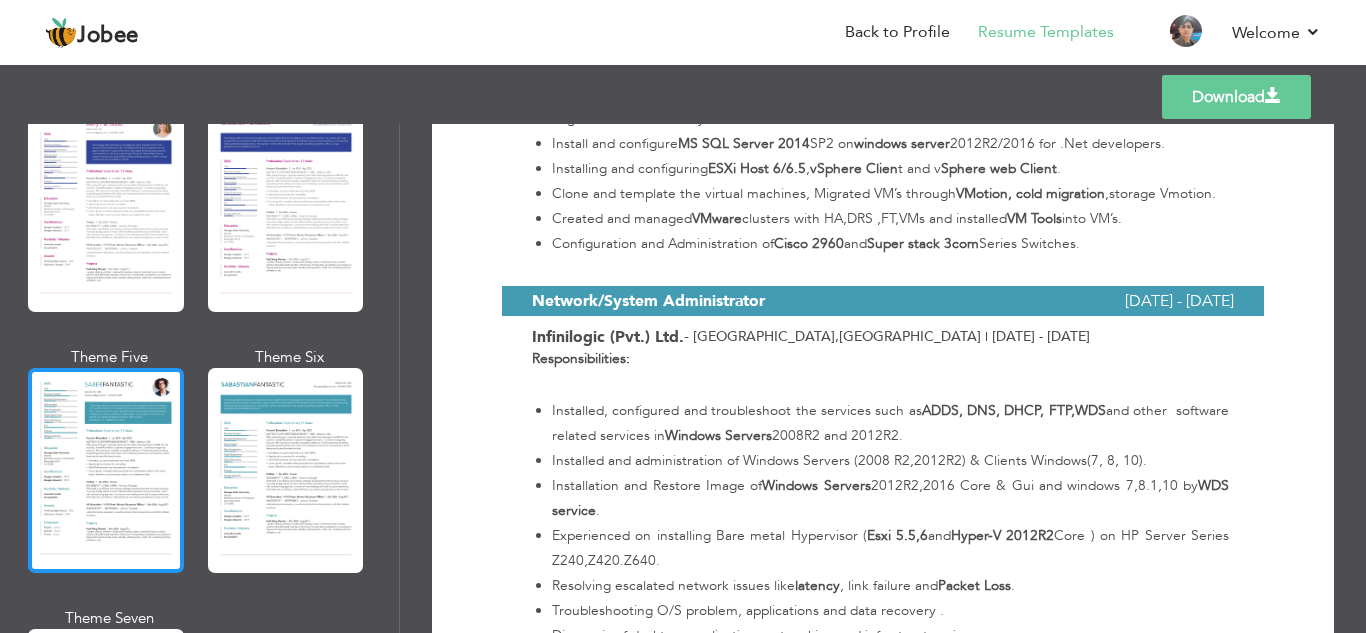 click at bounding box center (106, 470) 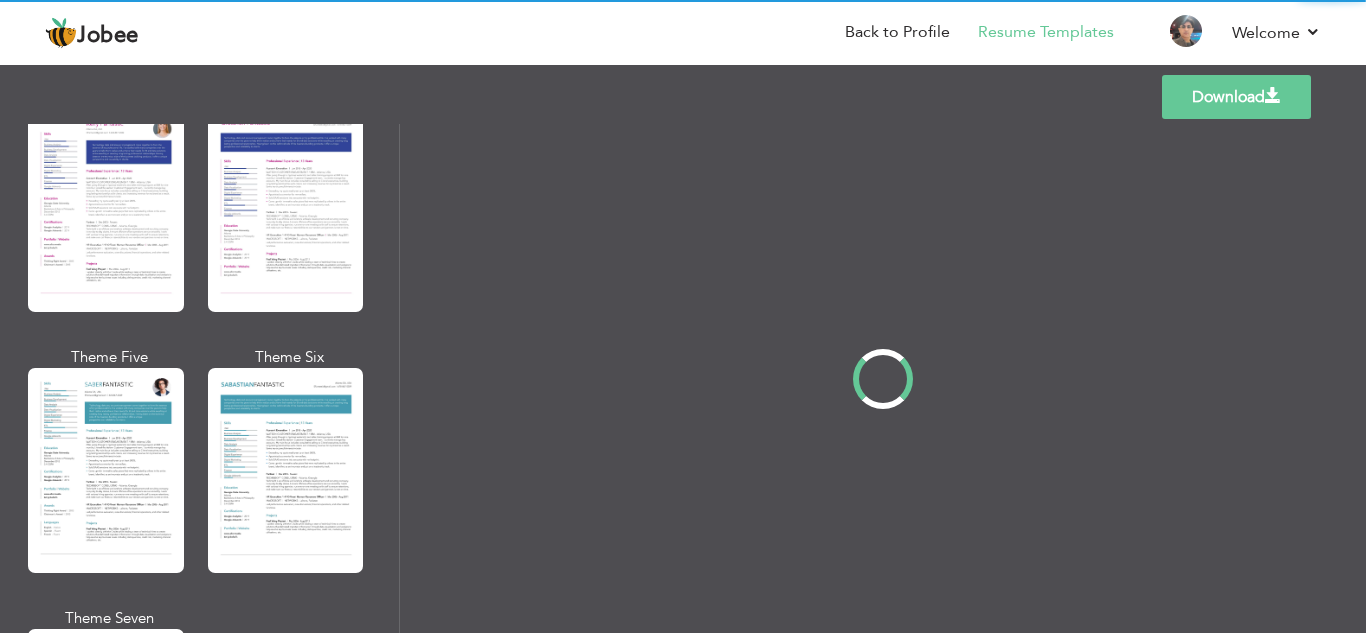 scroll, scrollTop: 0, scrollLeft: 0, axis: both 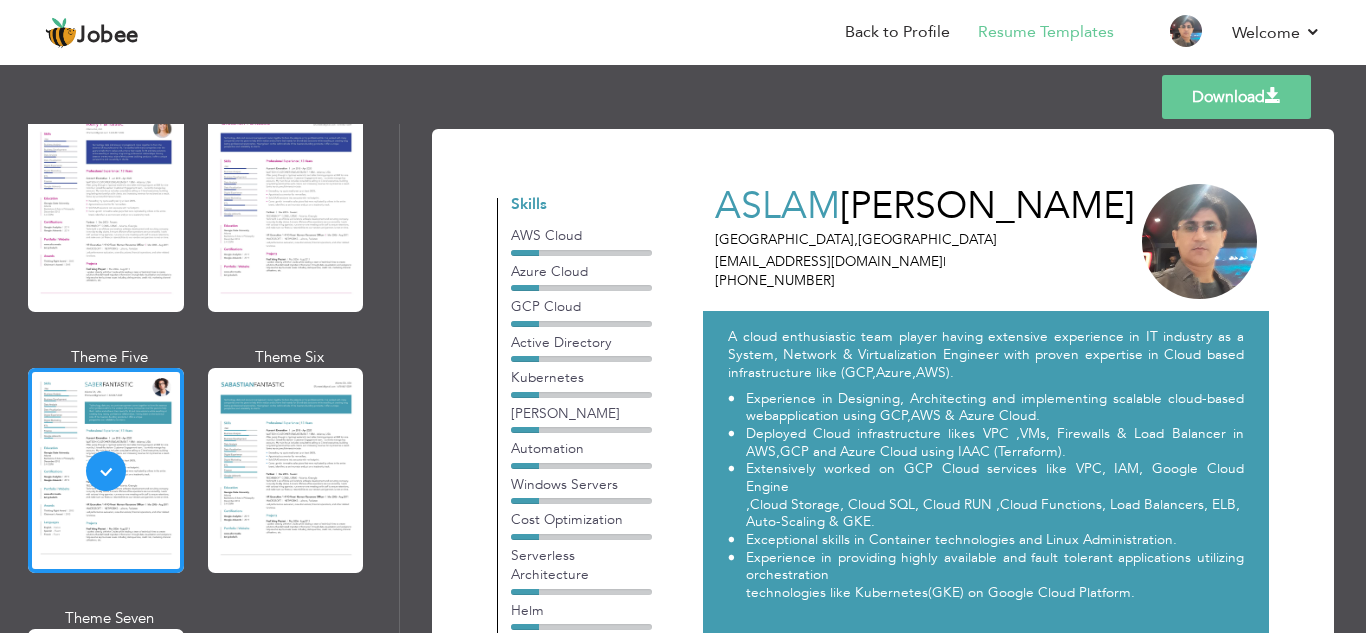 drag, startPoint x: 388, startPoint y: 474, endPoint x: 397, endPoint y: 517, distance: 43.931767 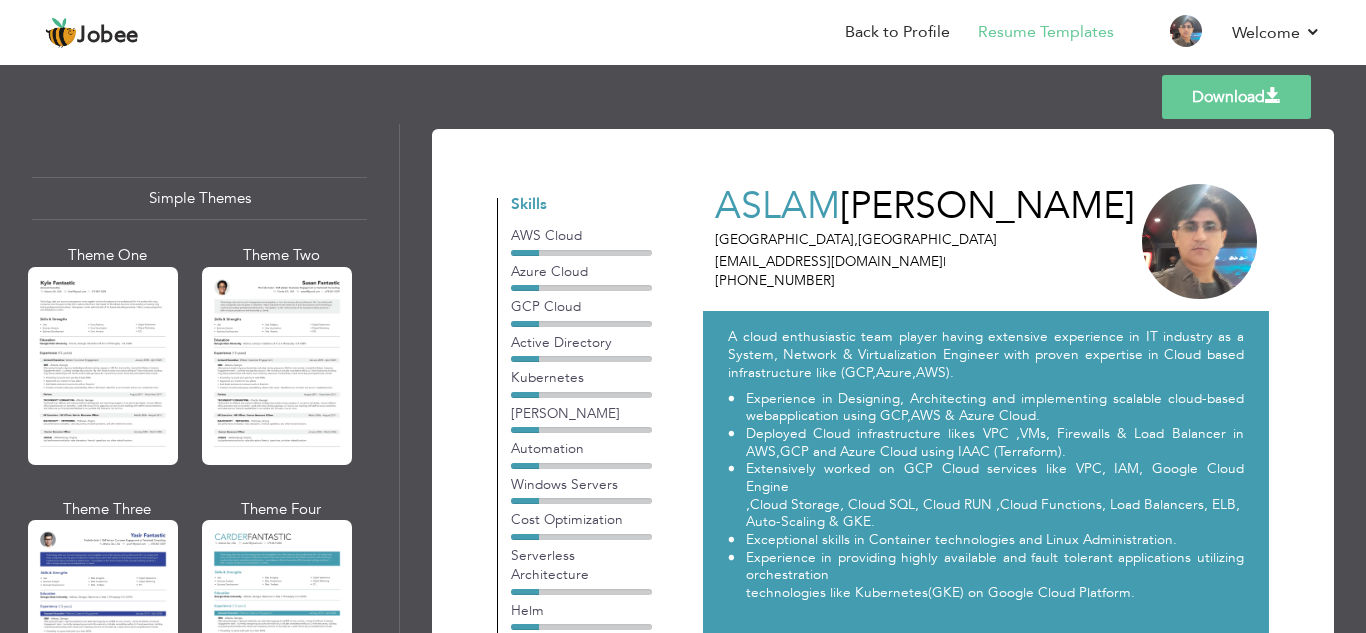 scroll, scrollTop: 3568, scrollLeft: 0, axis: vertical 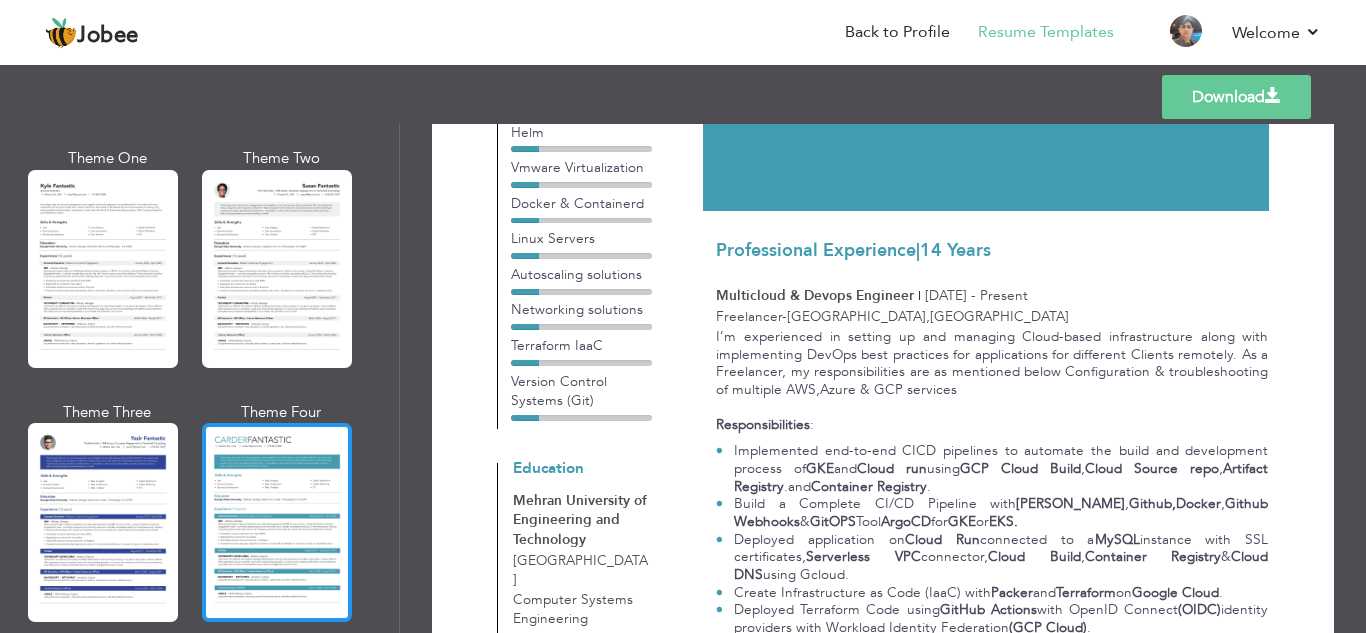 click at bounding box center [277, 522] 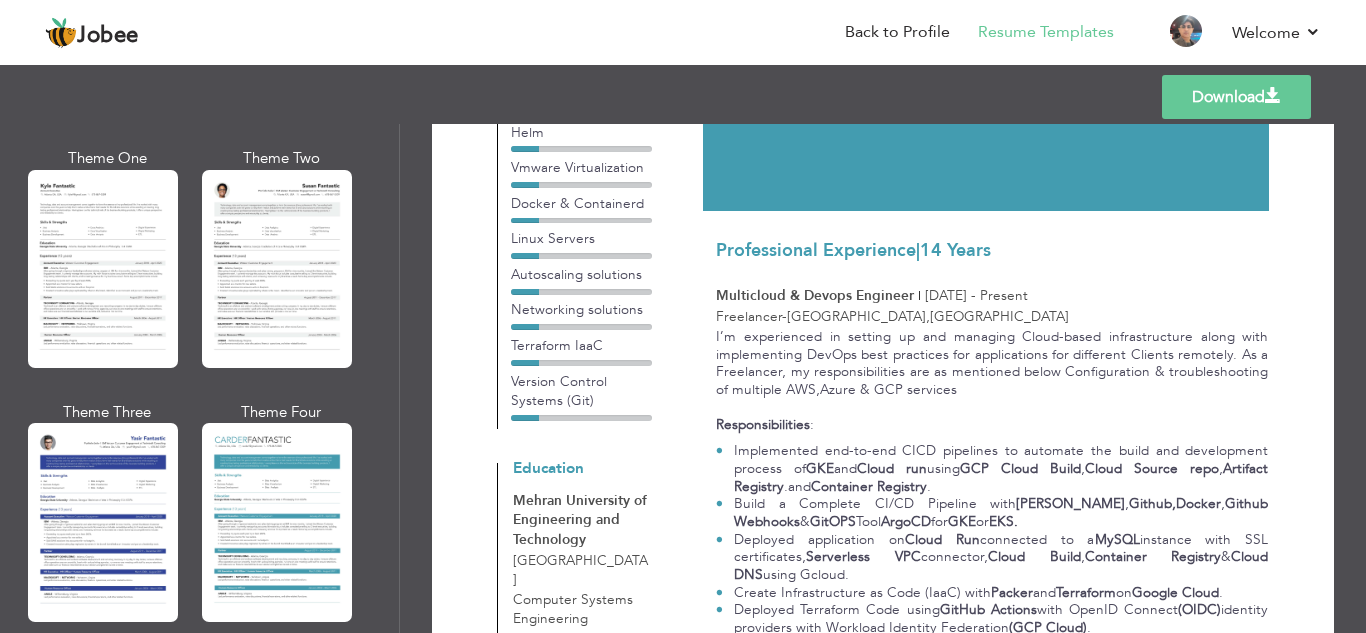 scroll, scrollTop: 0, scrollLeft: 0, axis: both 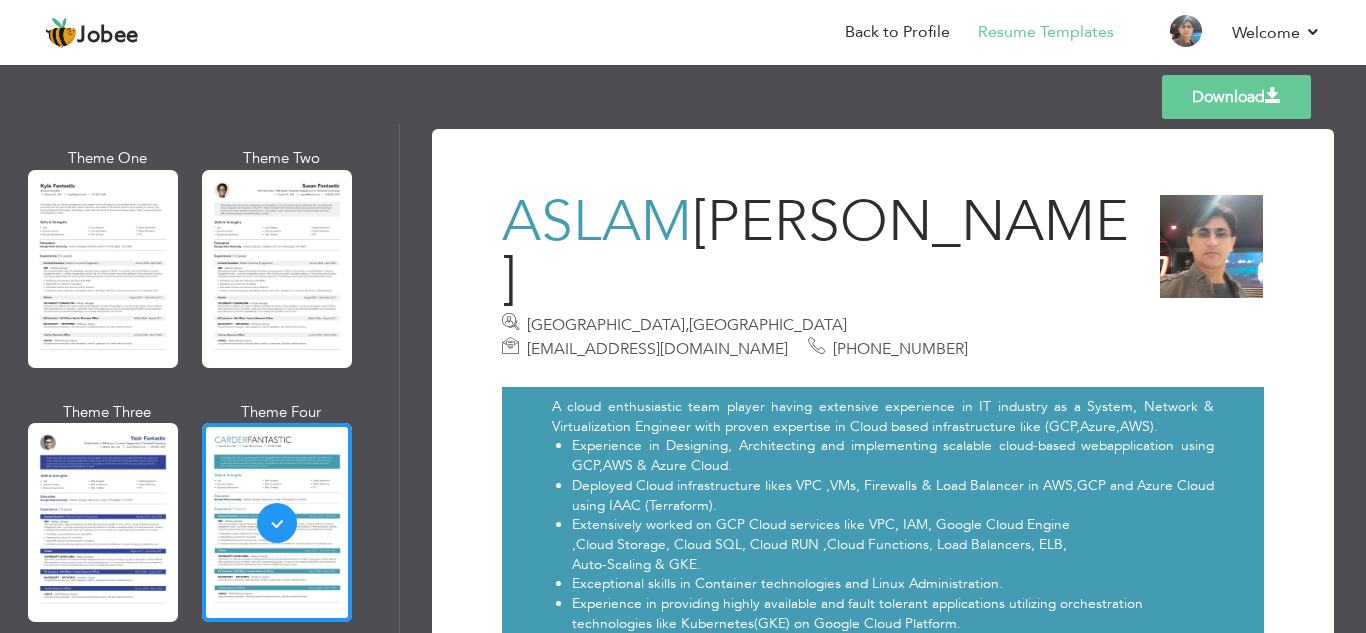 drag, startPoint x: 1358, startPoint y: 147, endPoint x: 1347, endPoint y: 311, distance: 164.36848 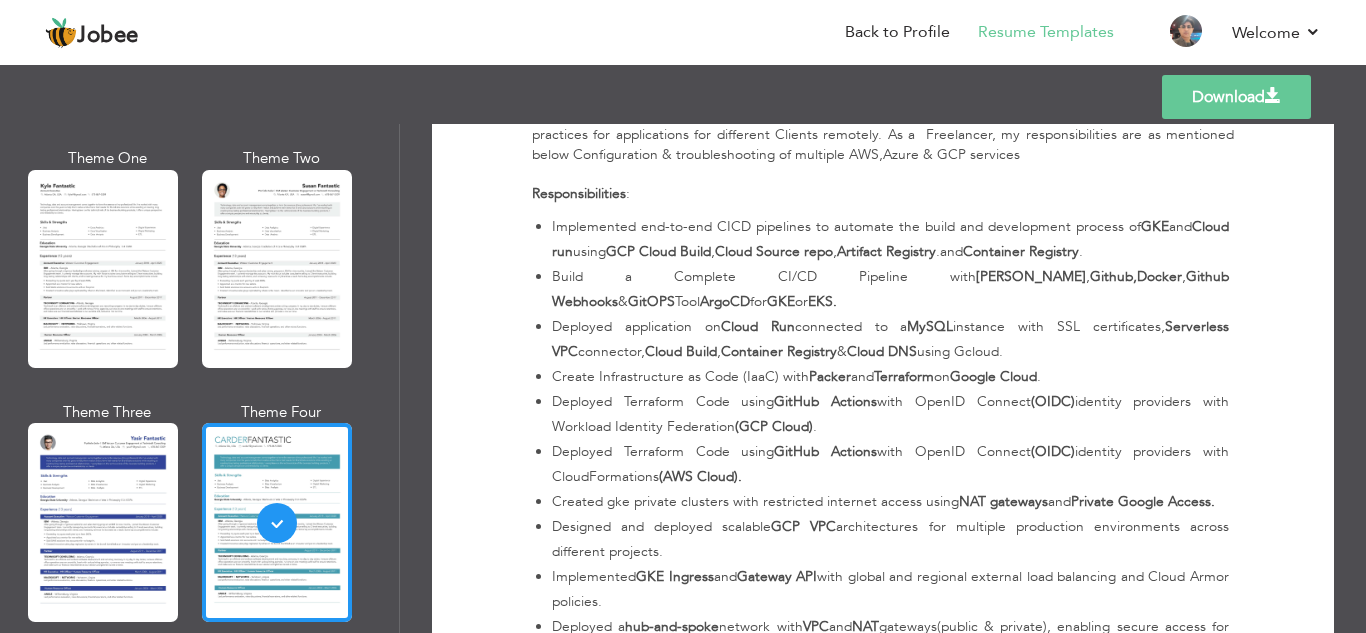 scroll, scrollTop: 0, scrollLeft: 0, axis: both 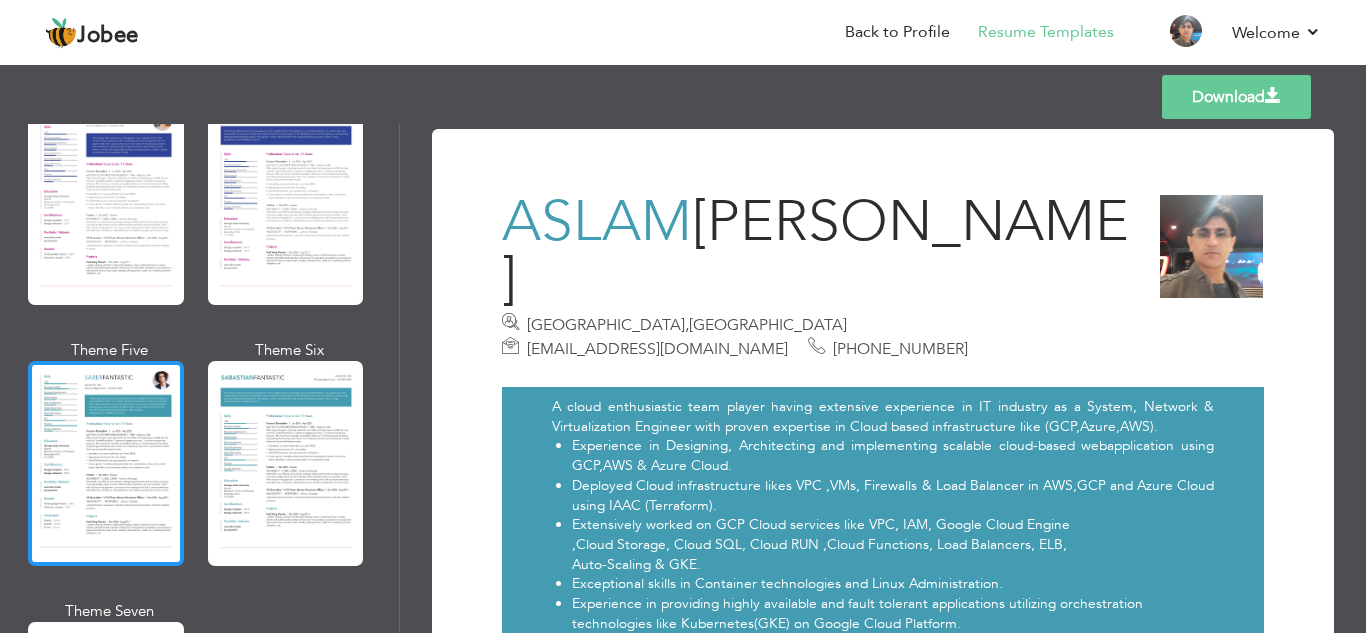 click at bounding box center (106, 463) 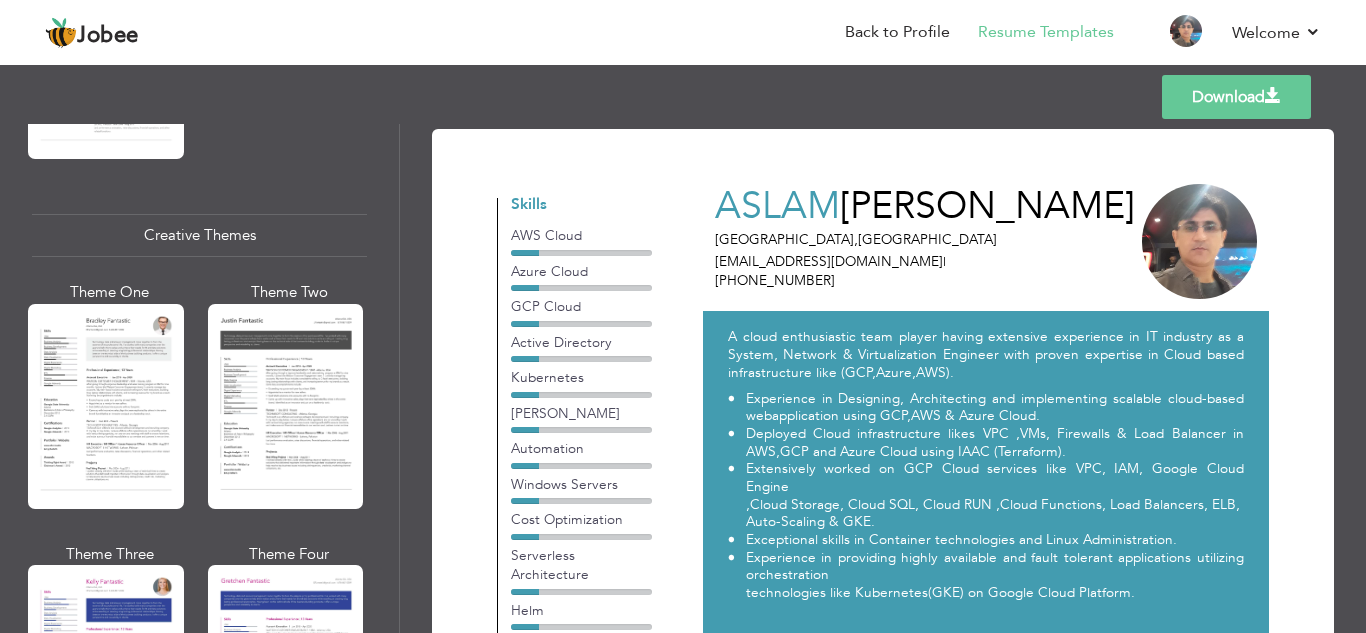 scroll, scrollTop: 2309, scrollLeft: 0, axis: vertical 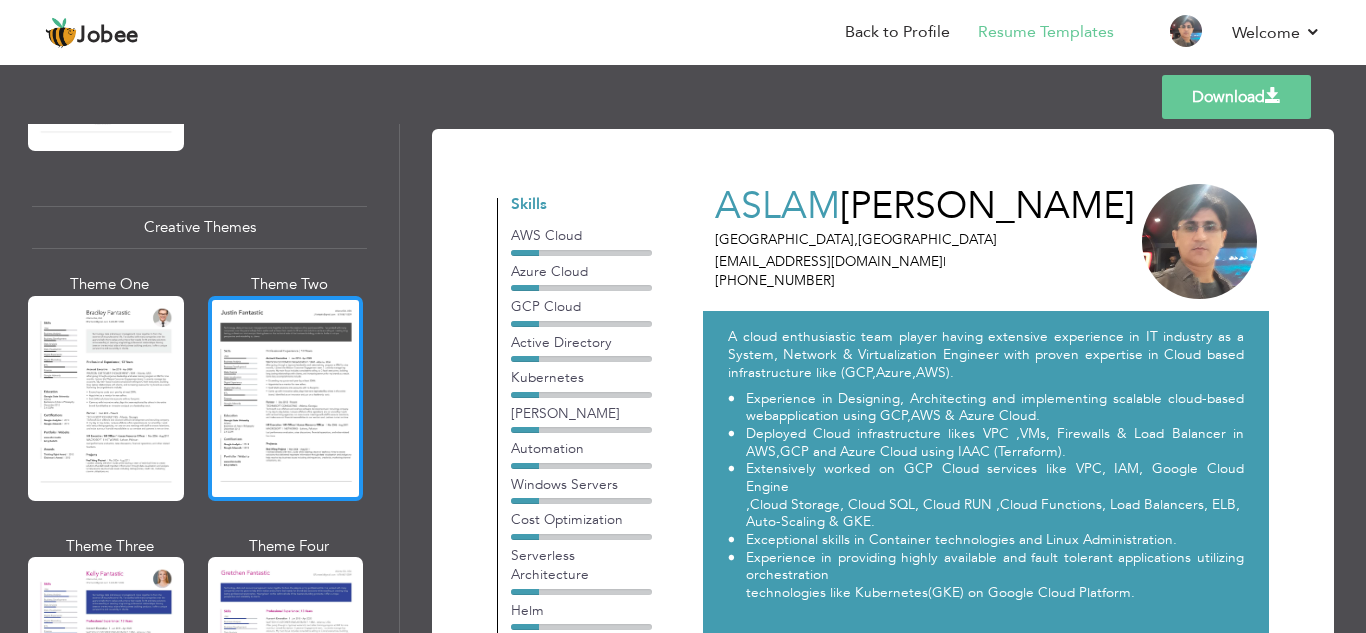 click at bounding box center [286, 398] 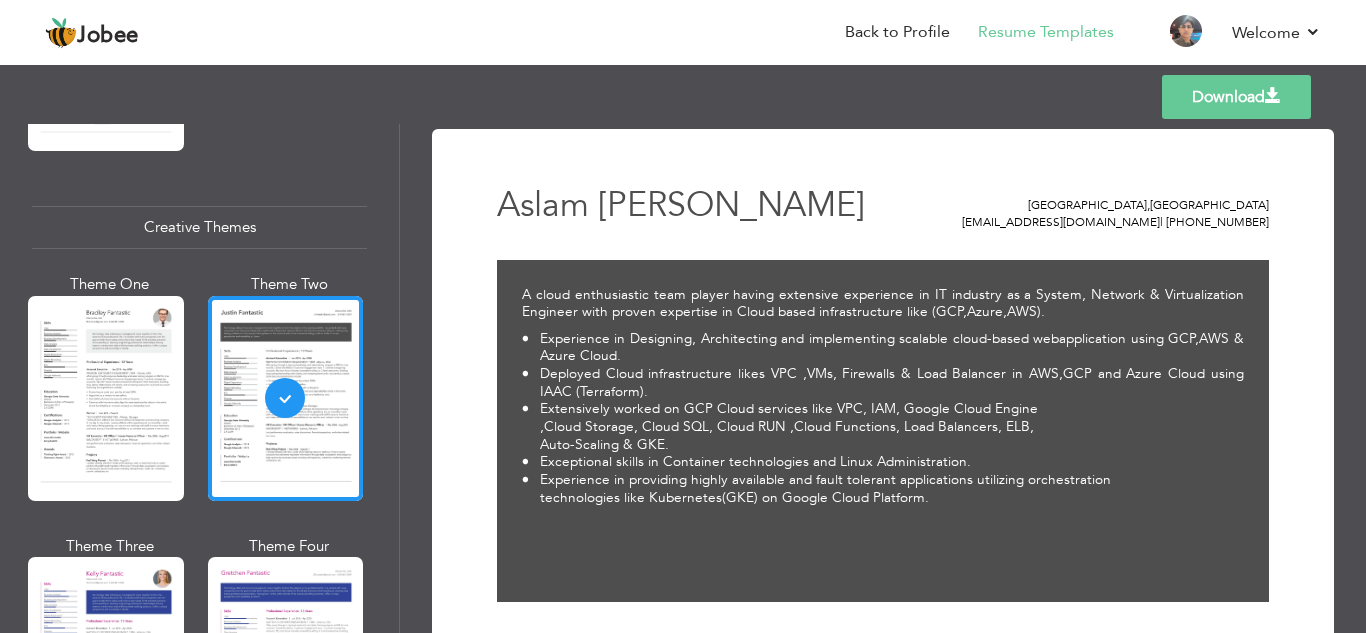 scroll, scrollTop: 40, scrollLeft: 0, axis: vertical 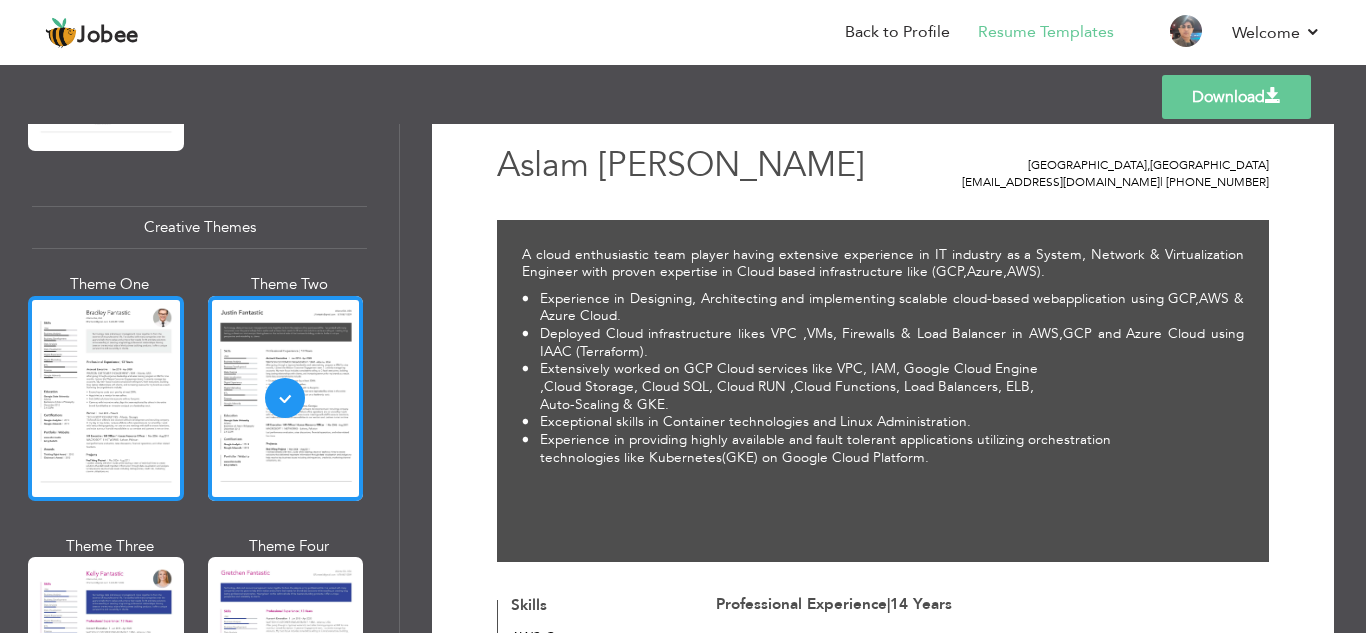 click at bounding box center [106, 398] 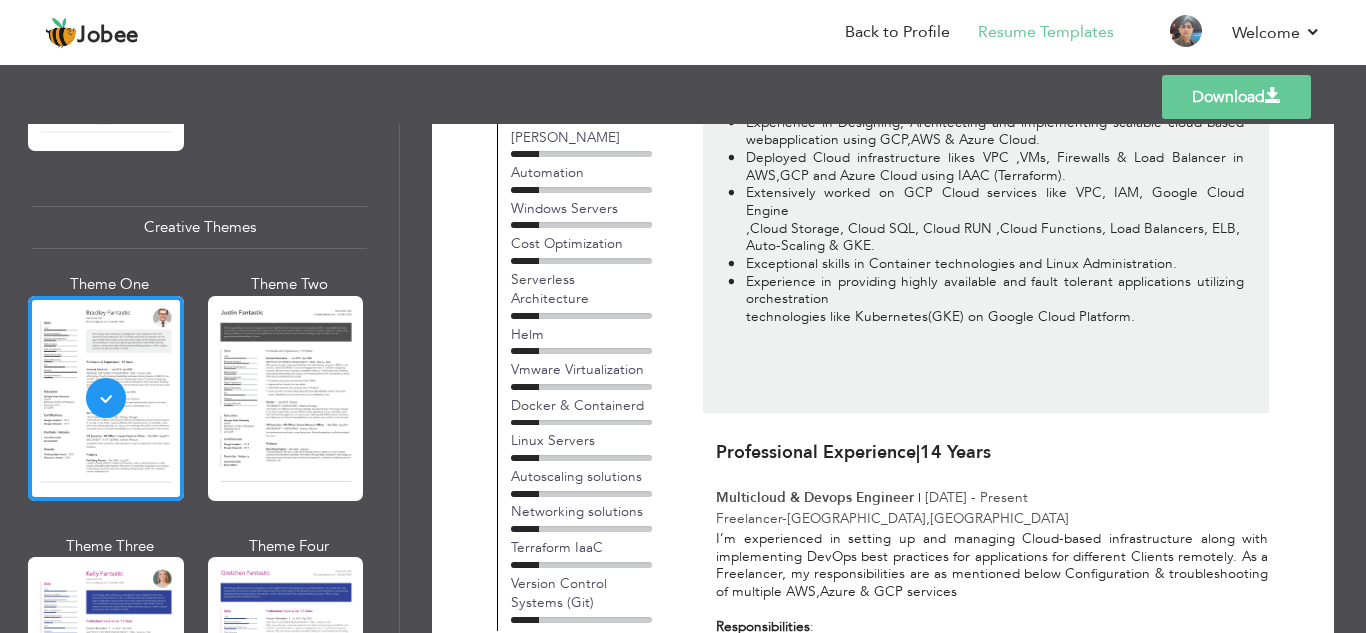 scroll, scrollTop: 0, scrollLeft: 0, axis: both 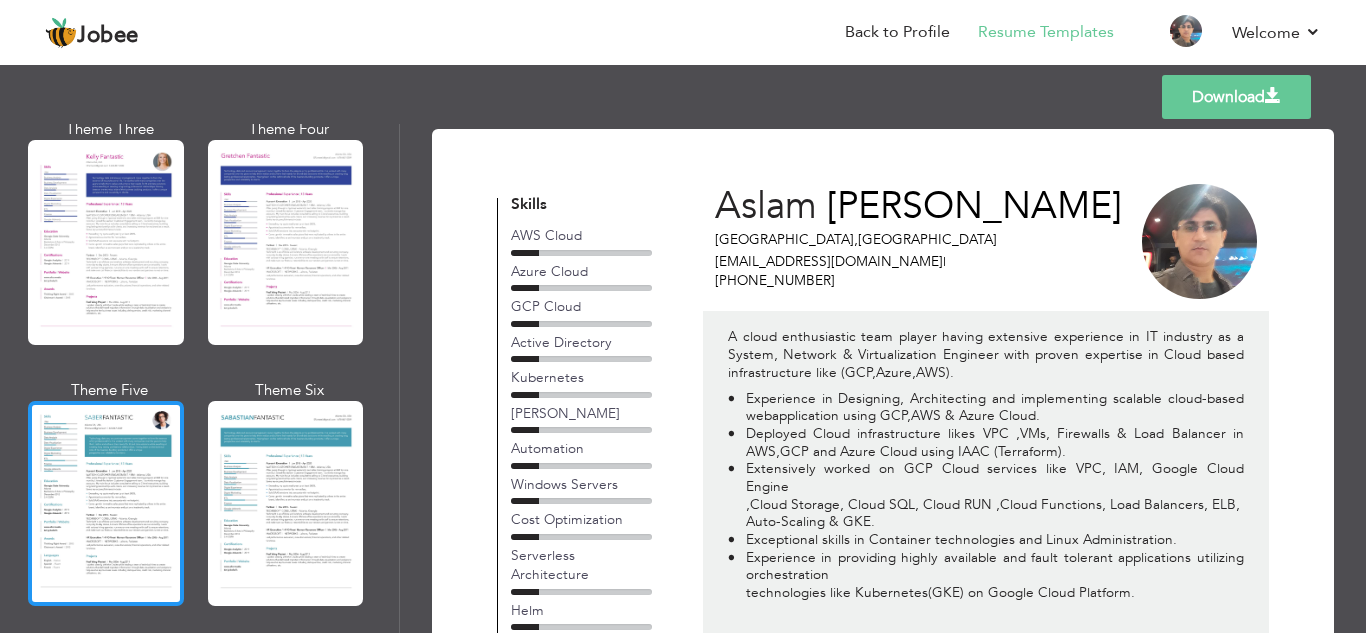 click at bounding box center [106, 503] 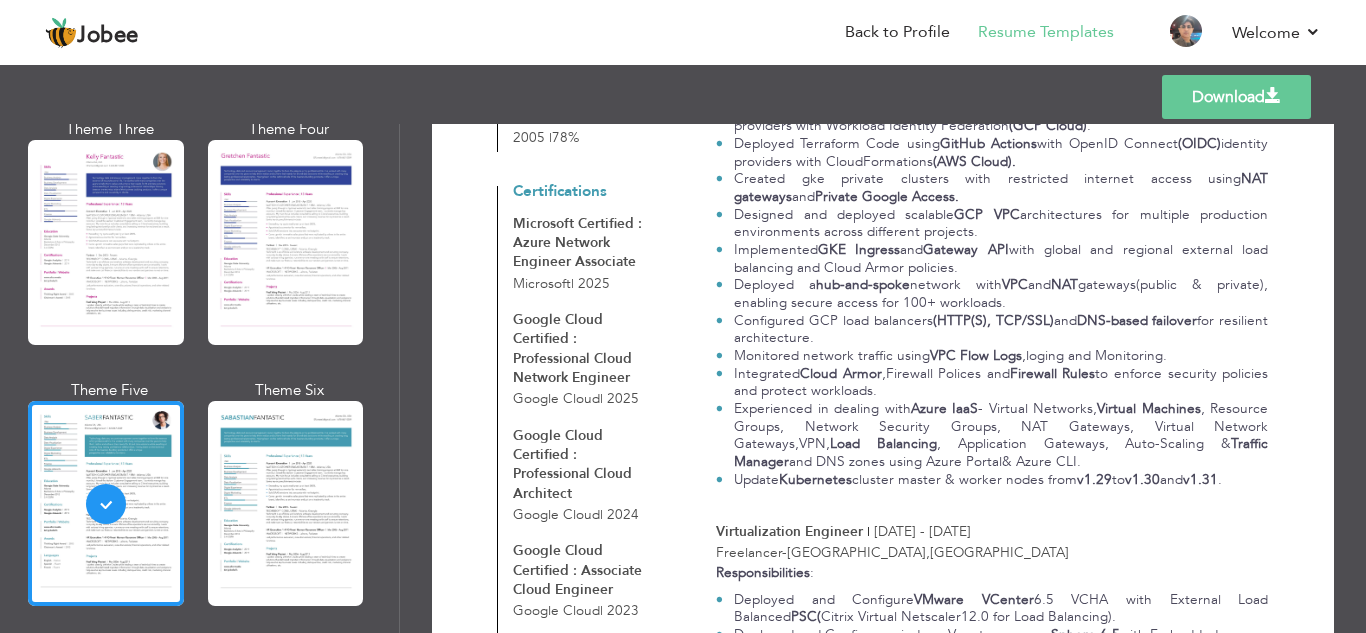 scroll, scrollTop: 0, scrollLeft: 0, axis: both 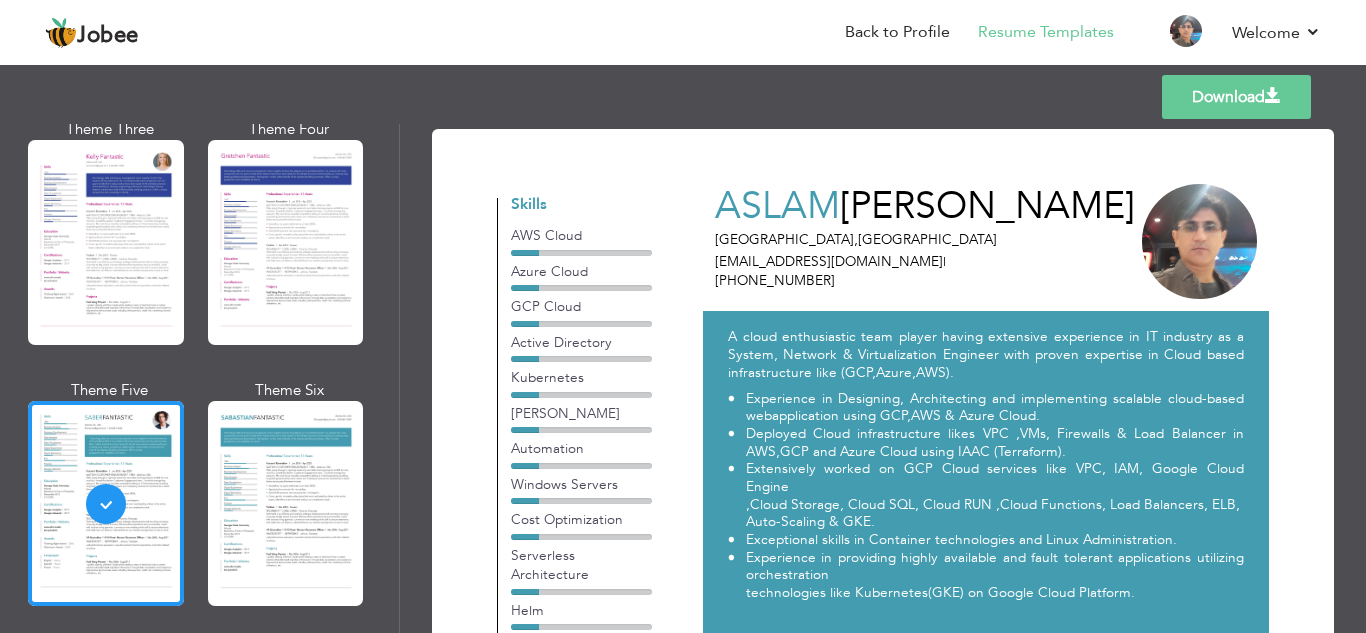 click on "Download" at bounding box center [1236, 97] 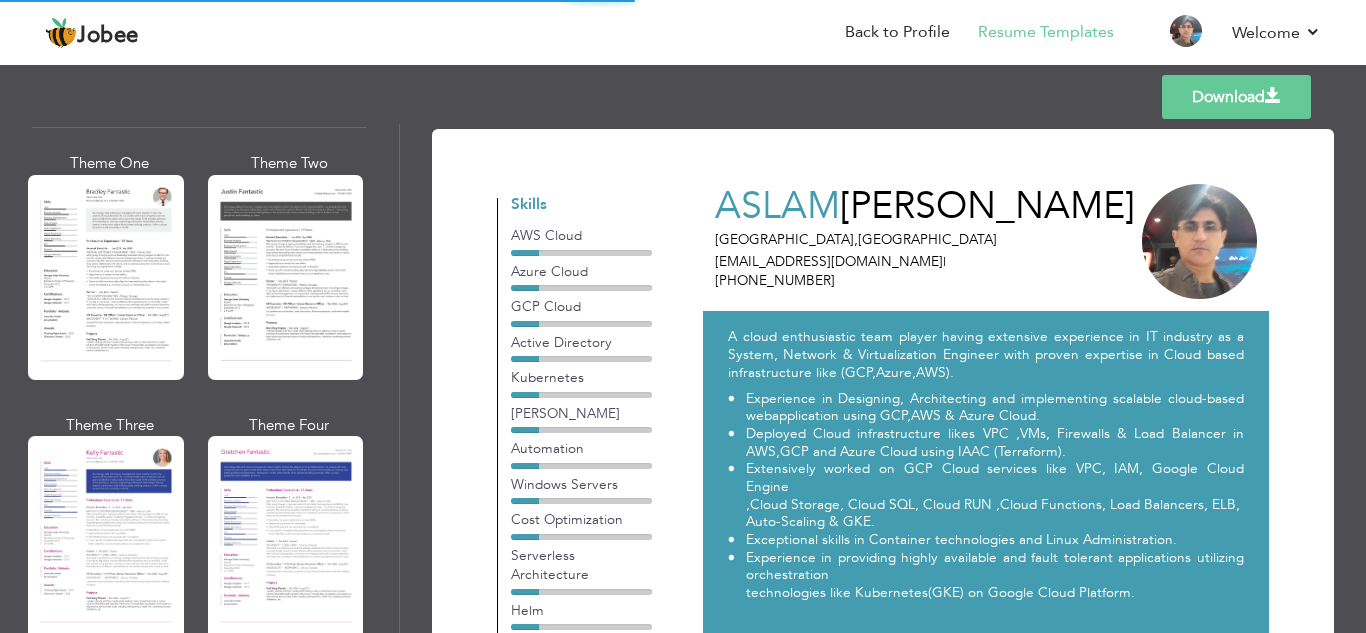 scroll, scrollTop: 2438, scrollLeft: 0, axis: vertical 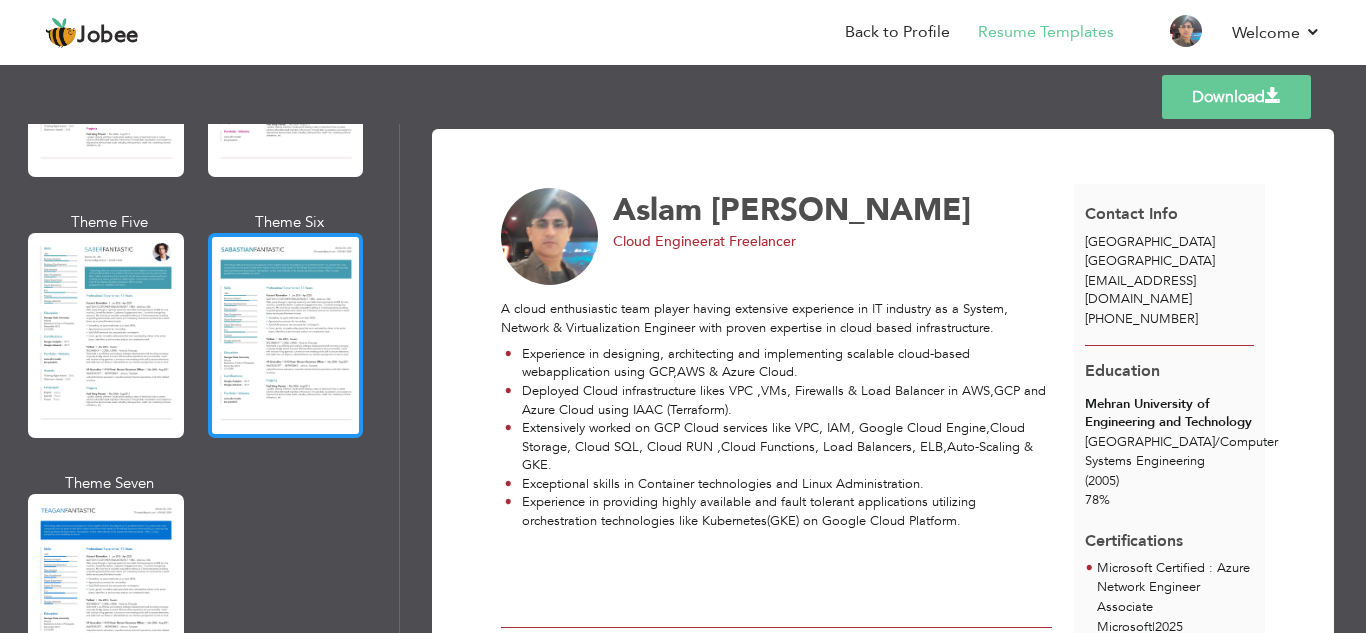 click at bounding box center [286, 335] 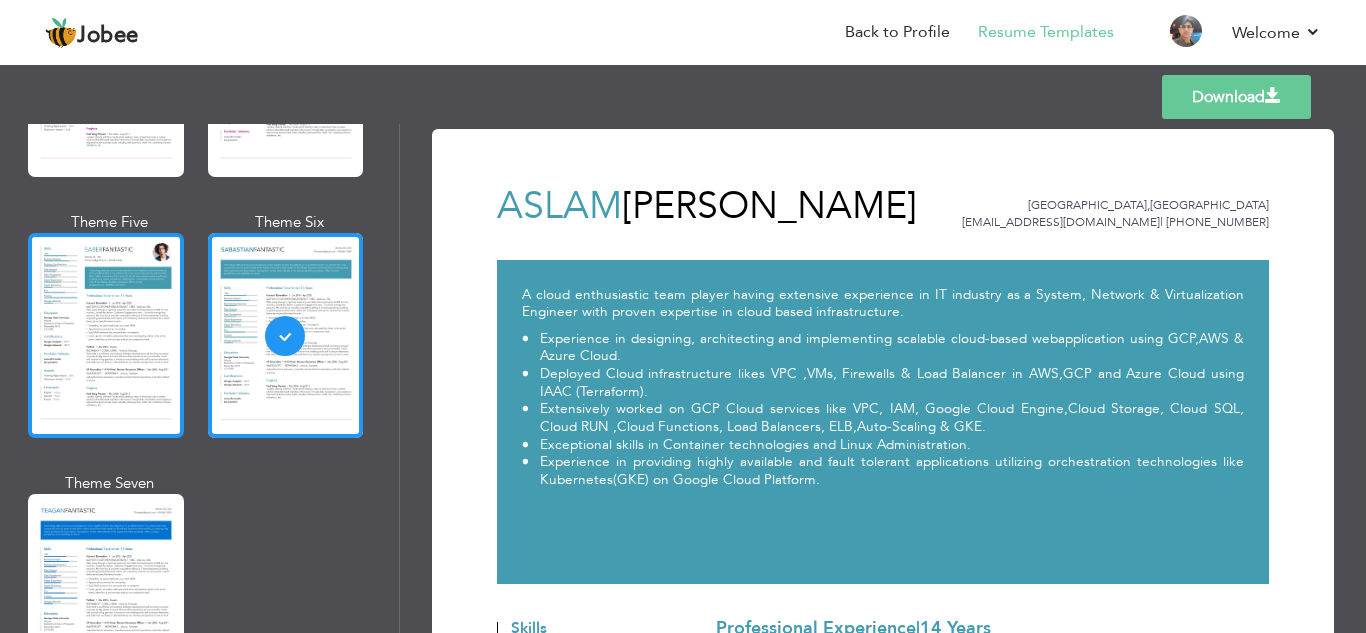click at bounding box center (106, 335) 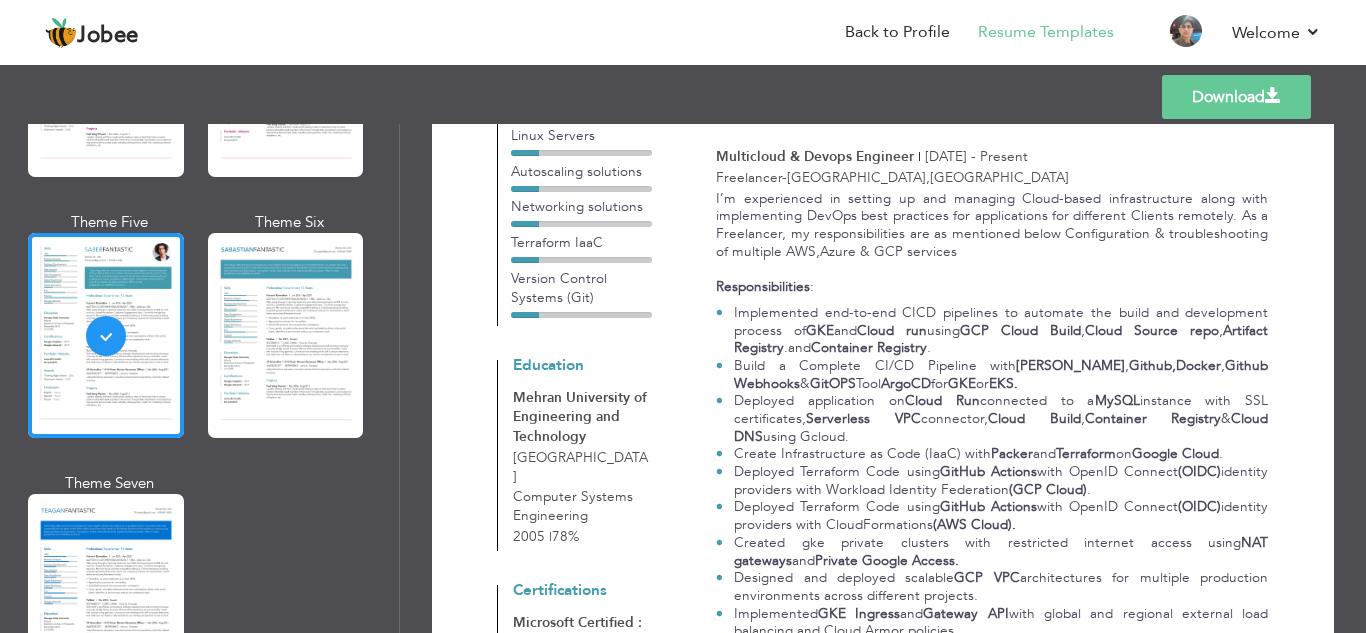 scroll, scrollTop: 588, scrollLeft: 0, axis: vertical 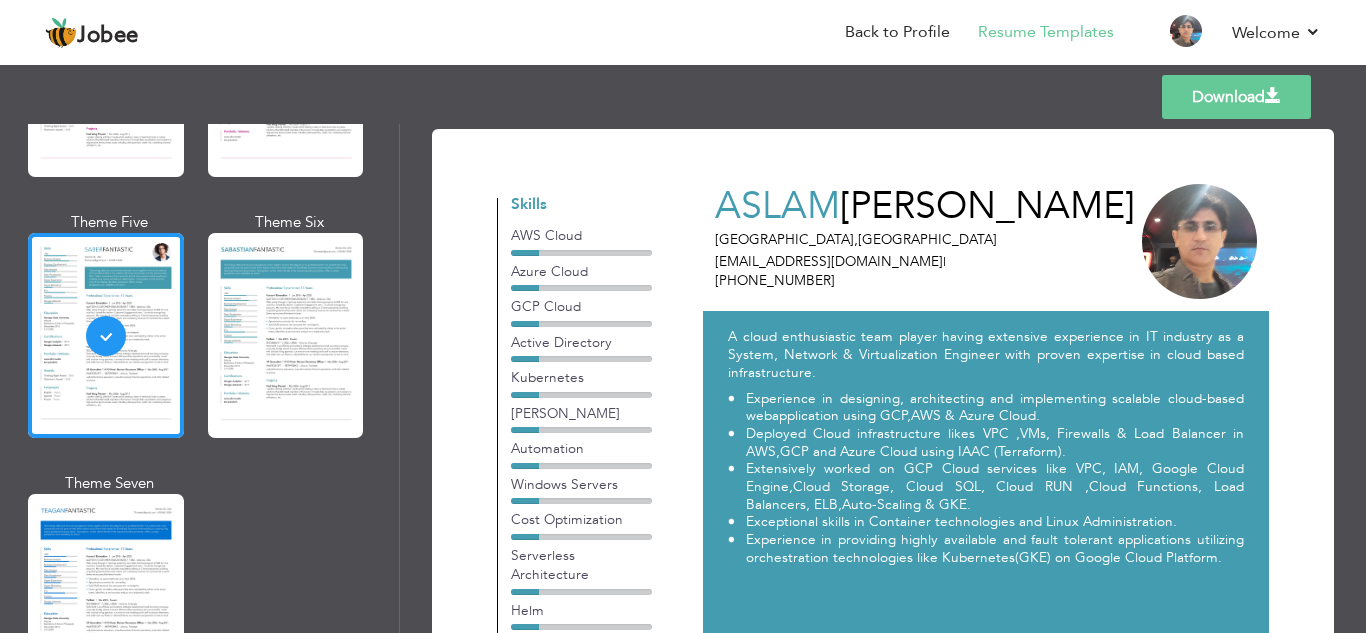 click on "Download" at bounding box center [1236, 97] 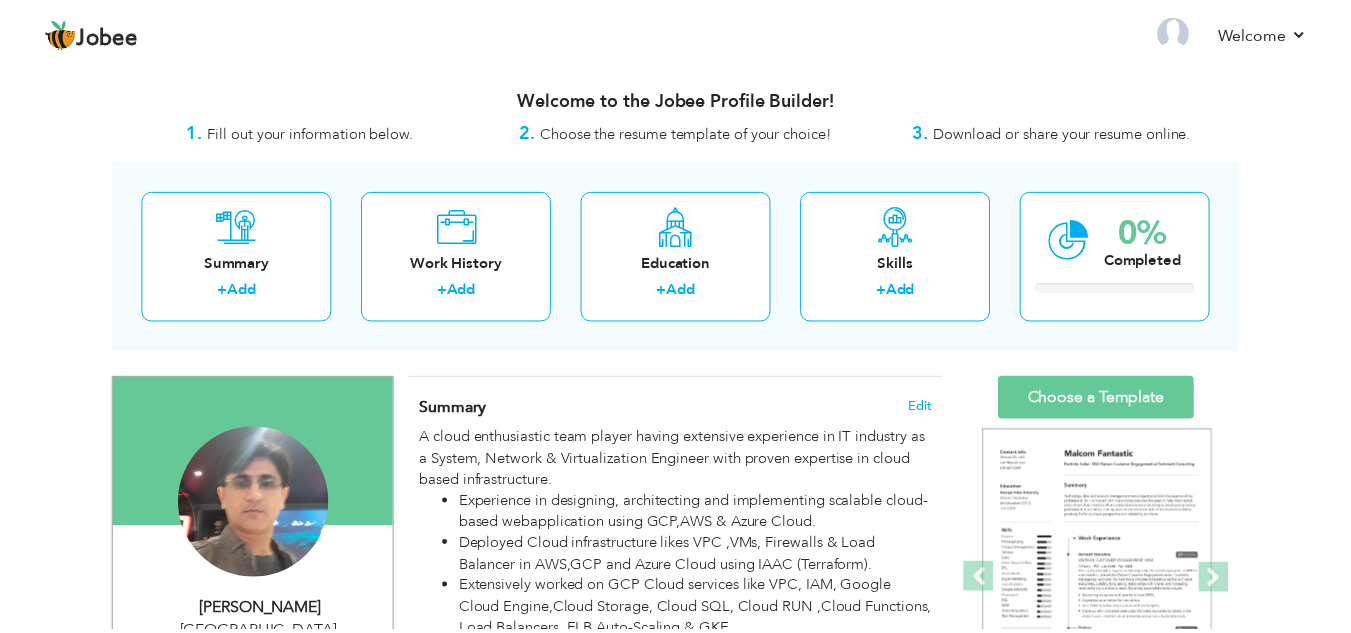 scroll, scrollTop: 0, scrollLeft: 0, axis: both 